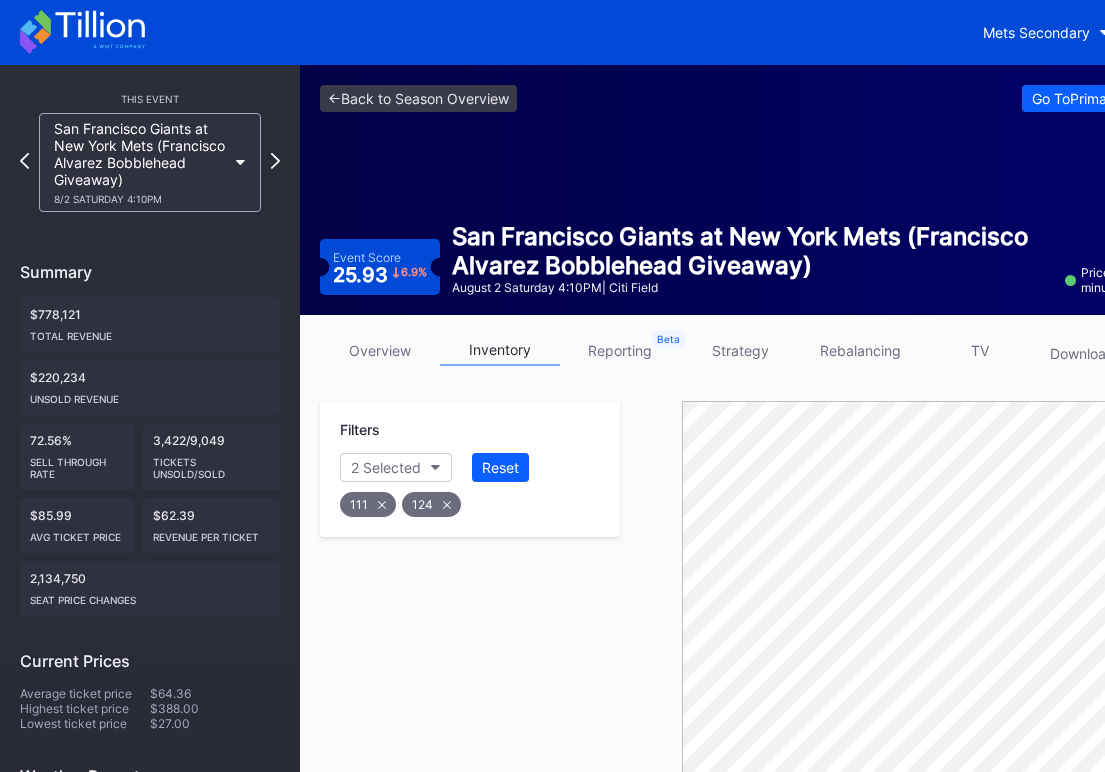 scroll, scrollTop: 654, scrollLeft: 0, axis: vertical 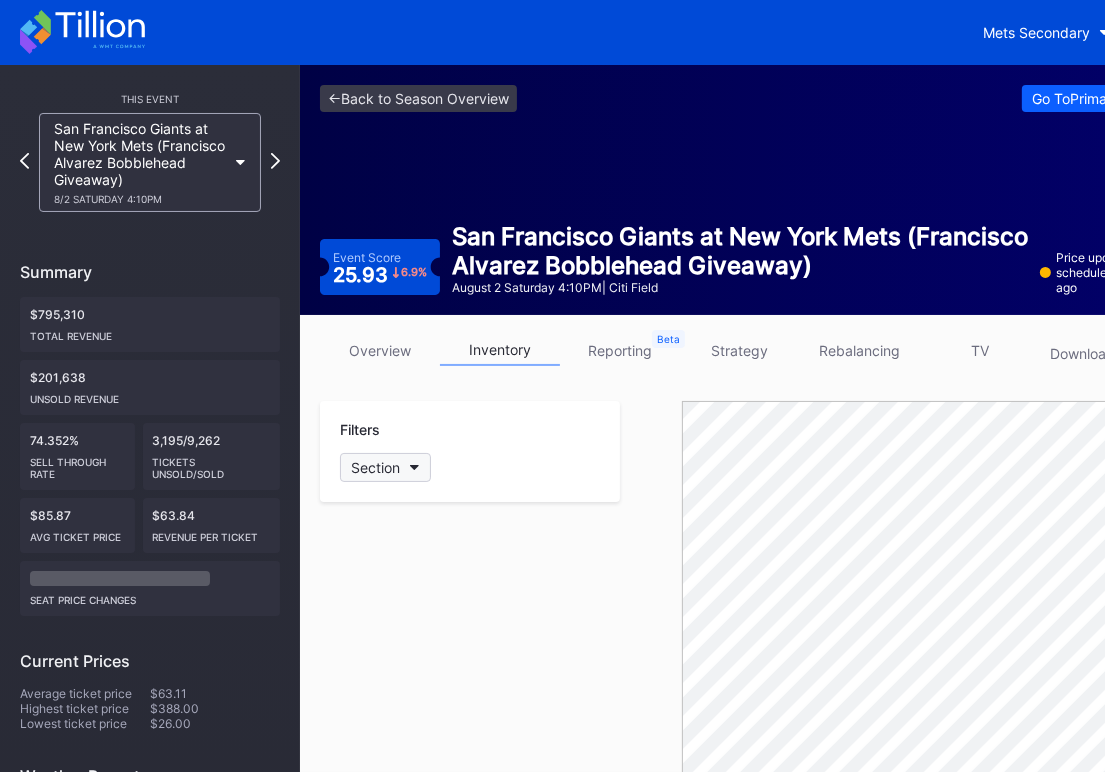 click on "Section" at bounding box center [385, 467] 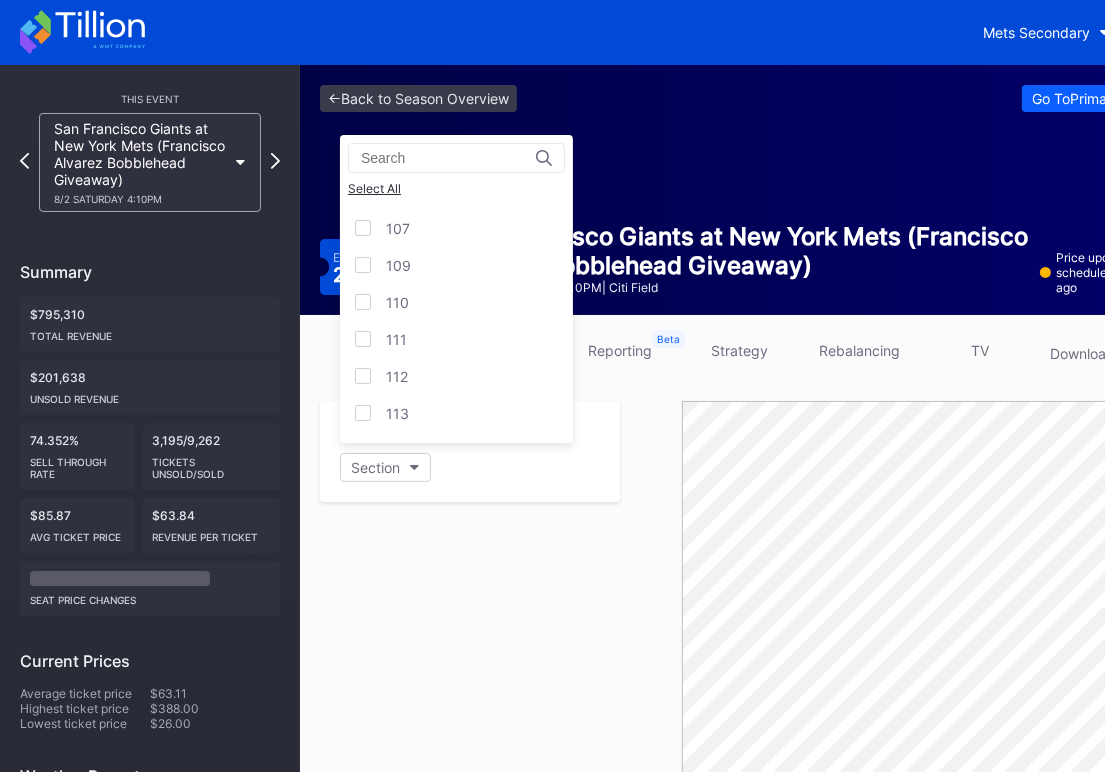 scroll, scrollTop: 266, scrollLeft: 0, axis: vertical 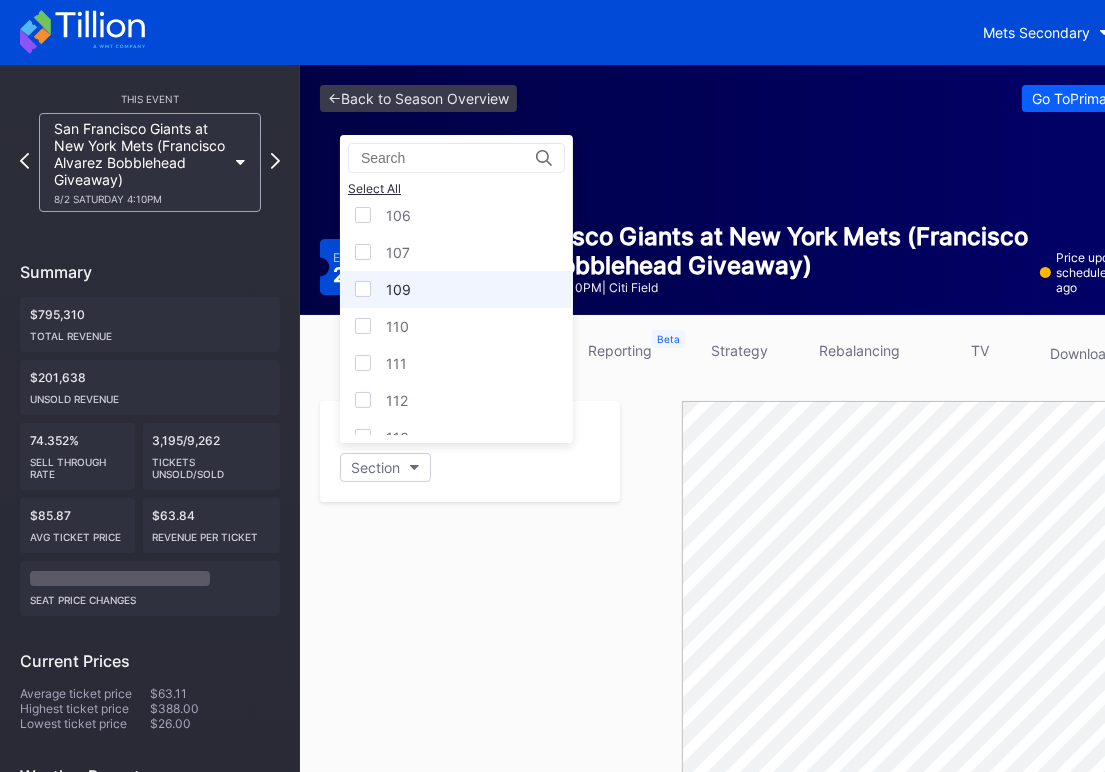click at bounding box center (363, 289) 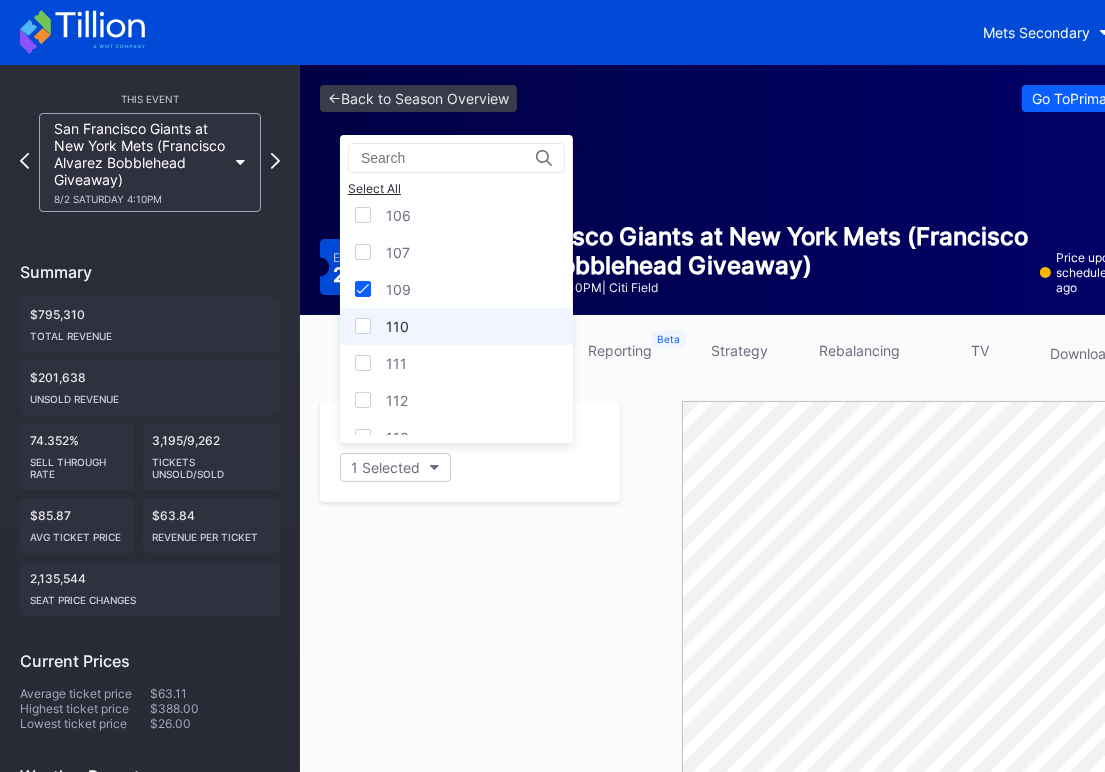 click at bounding box center (363, 326) 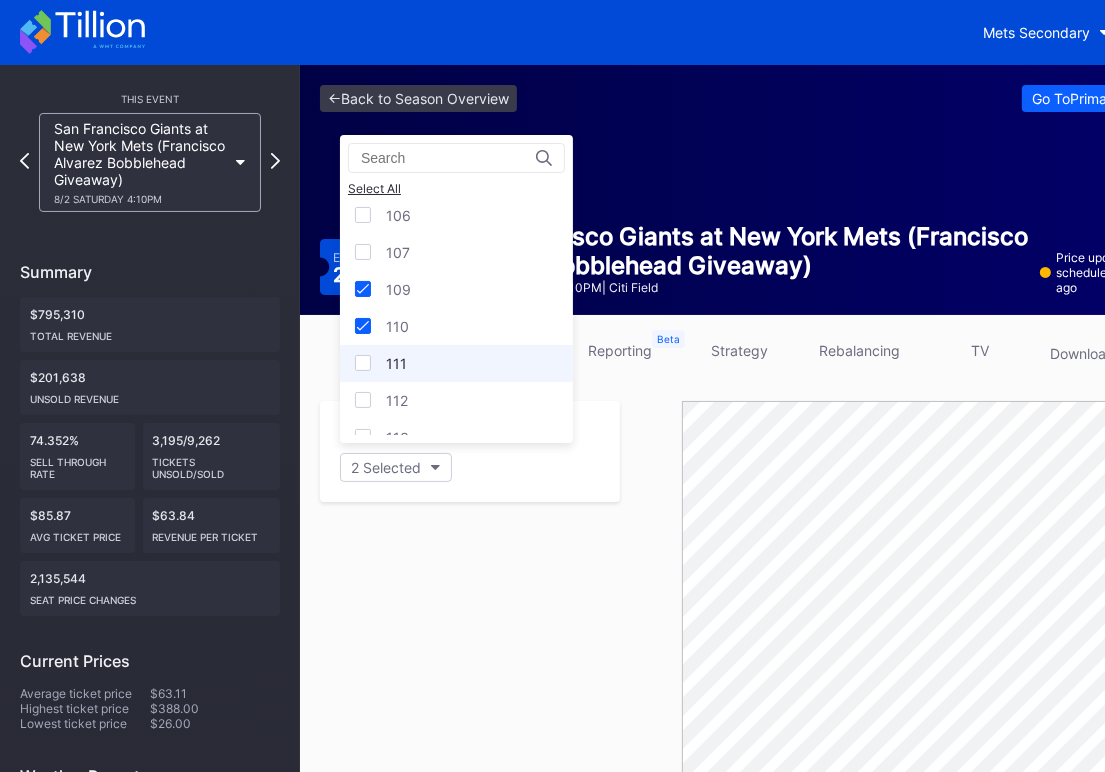 click at bounding box center [363, 363] 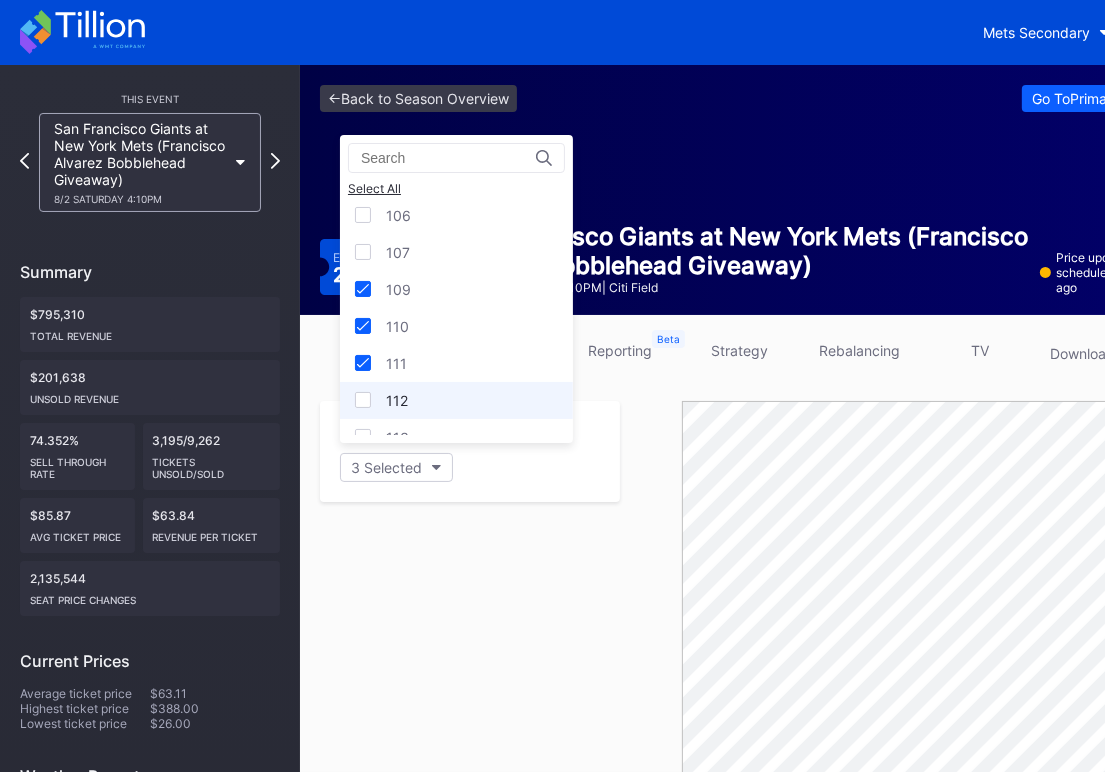 click on "112" at bounding box center (456, 400) 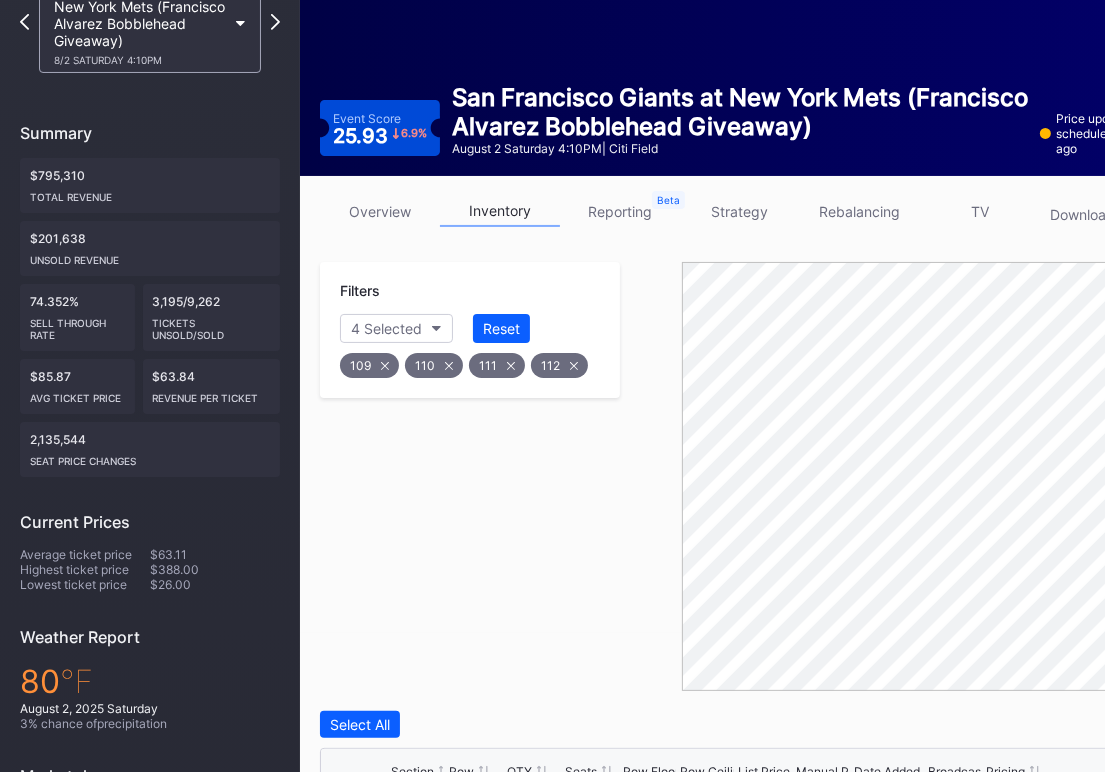scroll, scrollTop: 400, scrollLeft: 0, axis: vertical 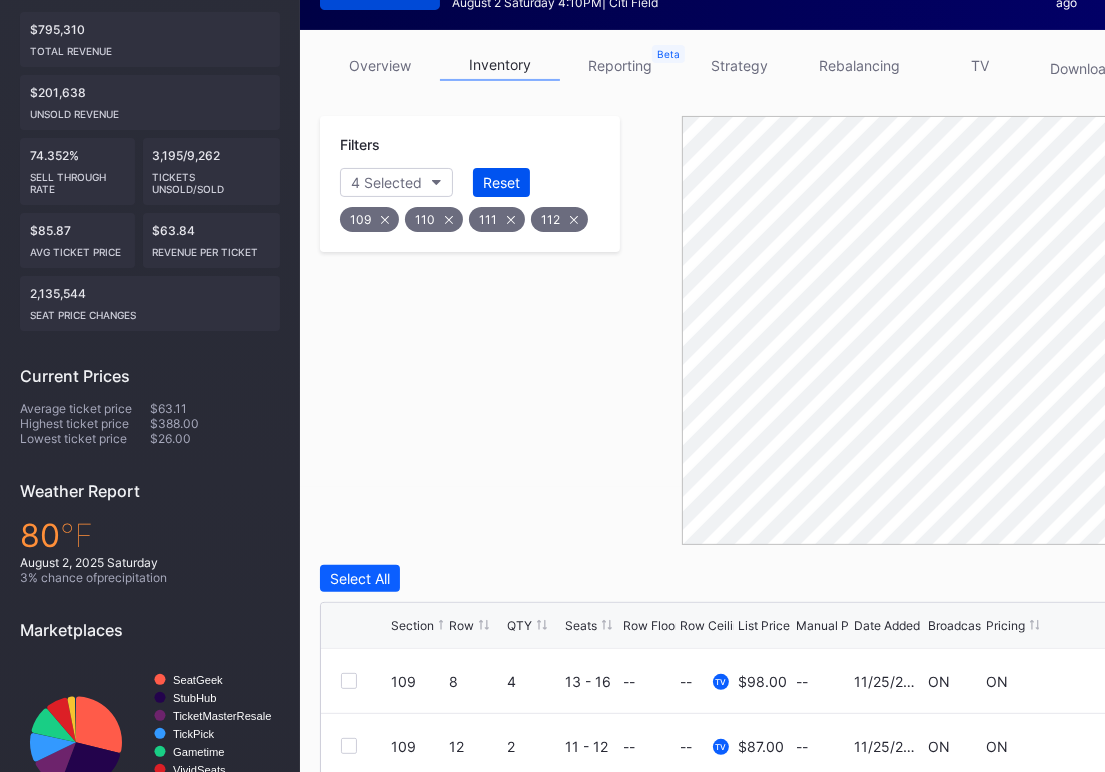click on "Reset" at bounding box center (501, 182) 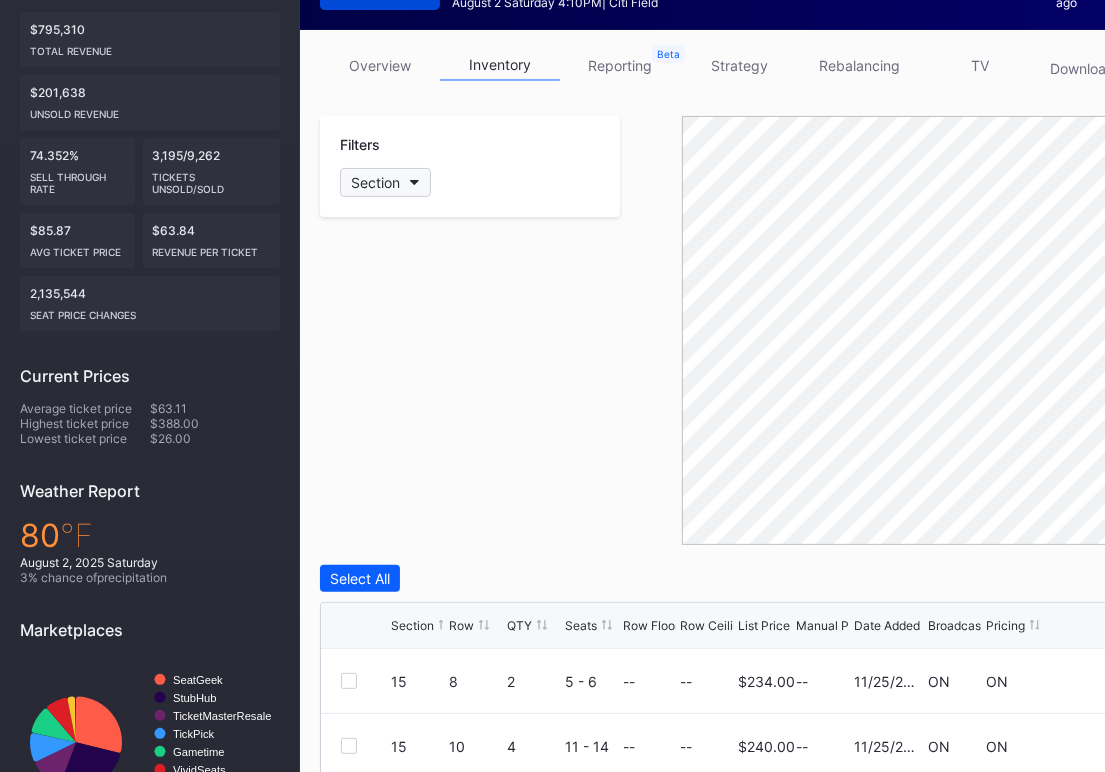 click on "Section" at bounding box center (385, 182) 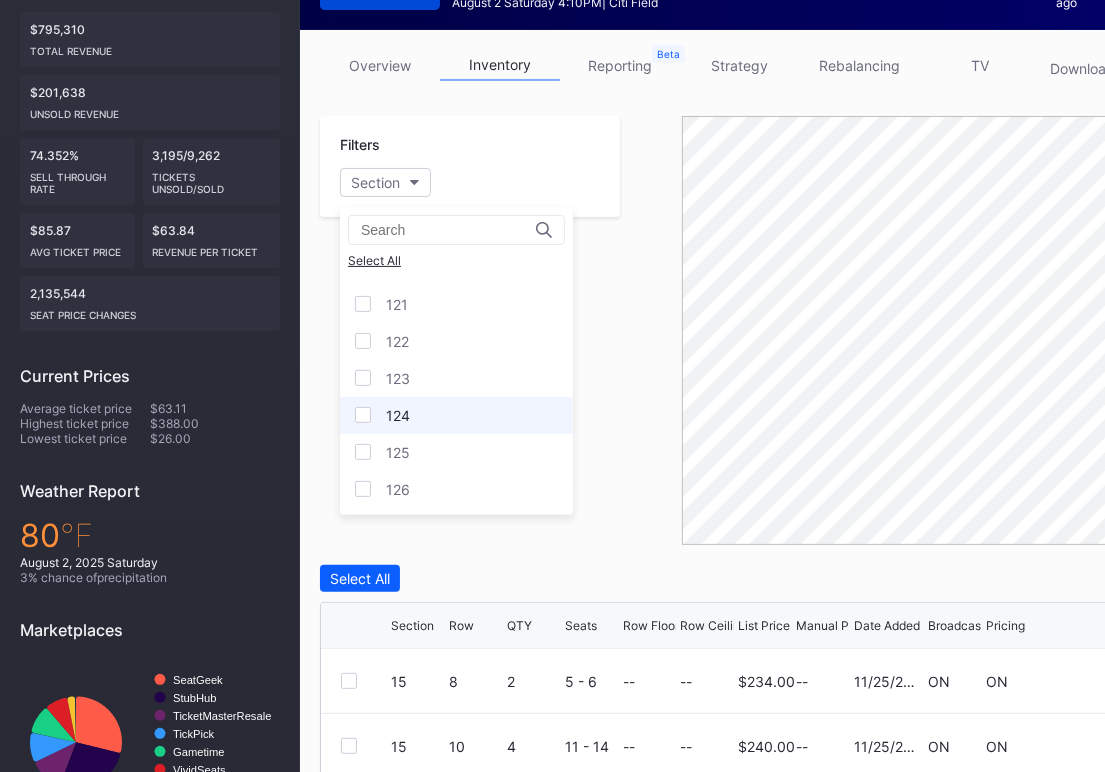 scroll, scrollTop: 666, scrollLeft: 0, axis: vertical 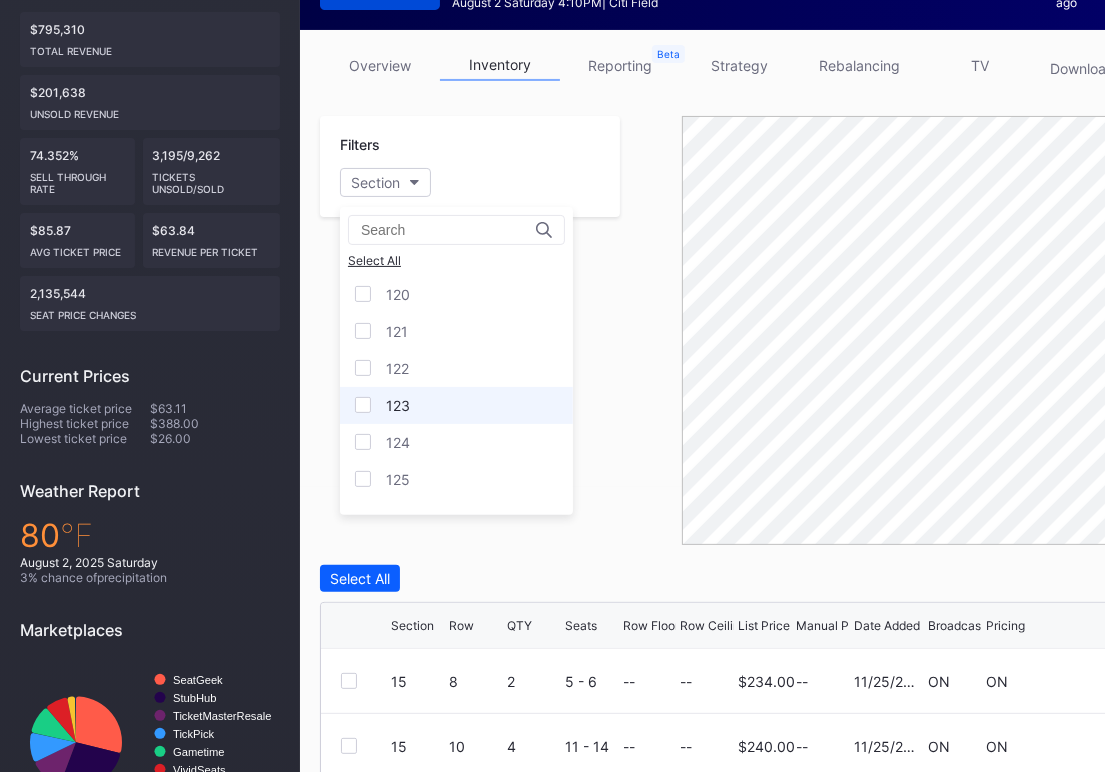 click on "123" at bounding box center (456, 405) 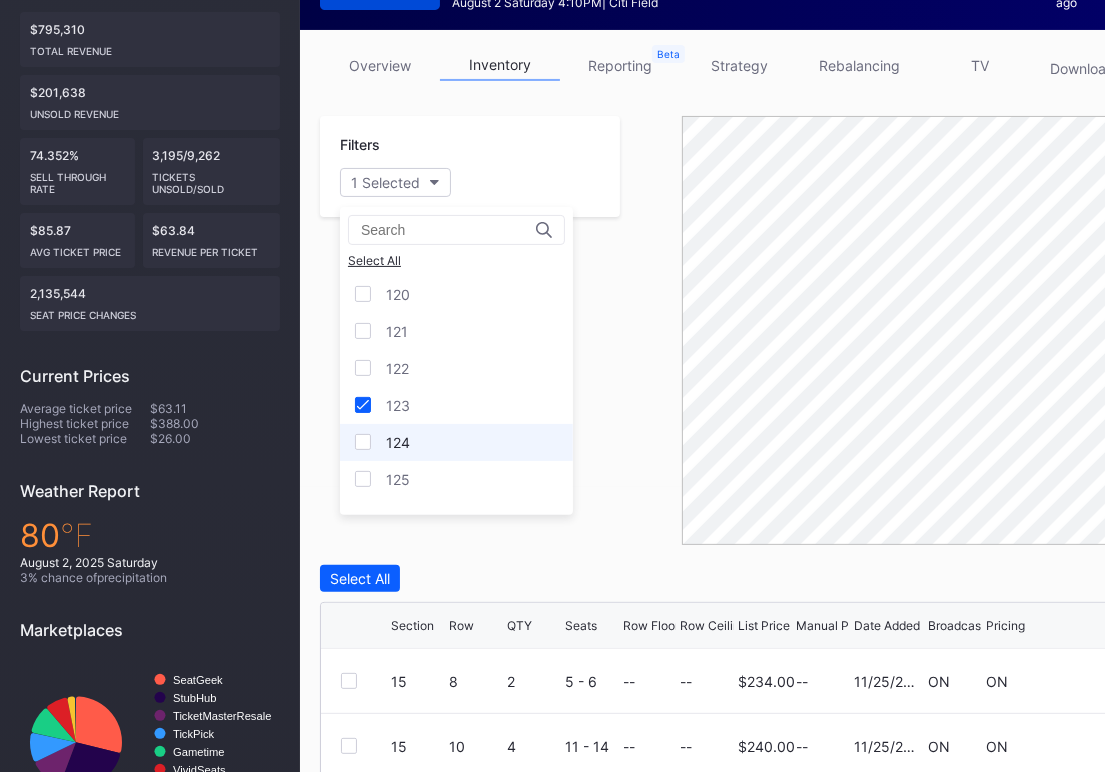 click at bounding box center (363, 442) 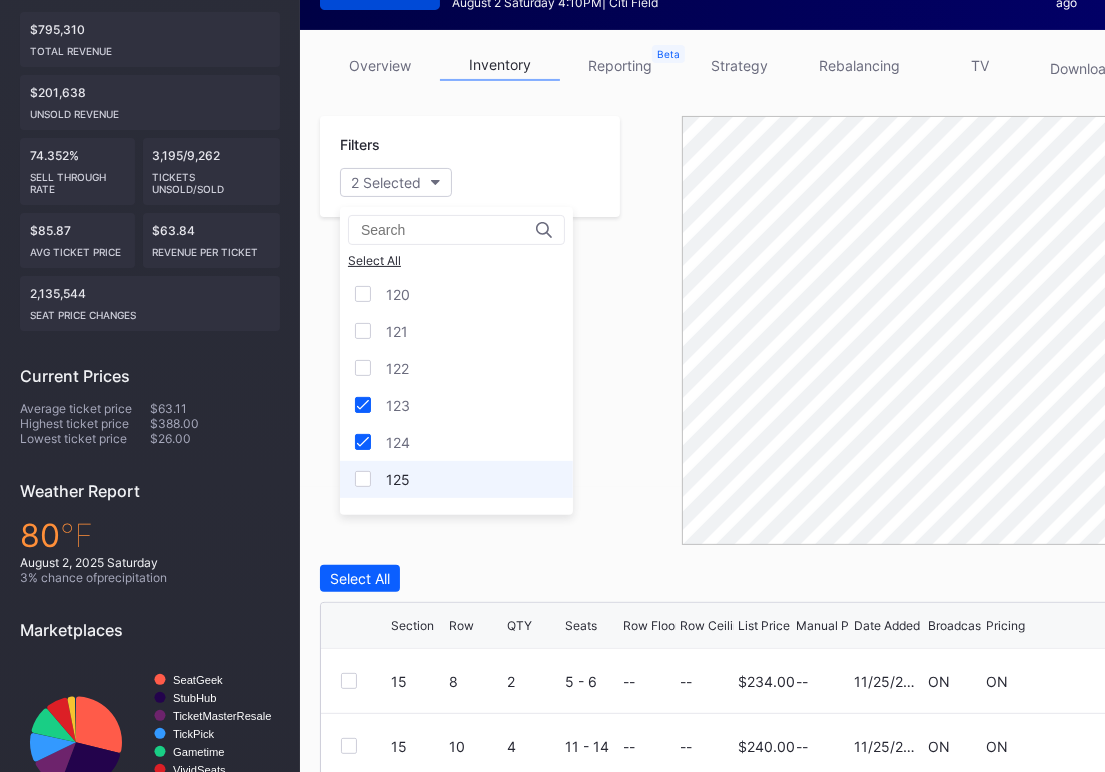 click at bounding box center (363, 479) 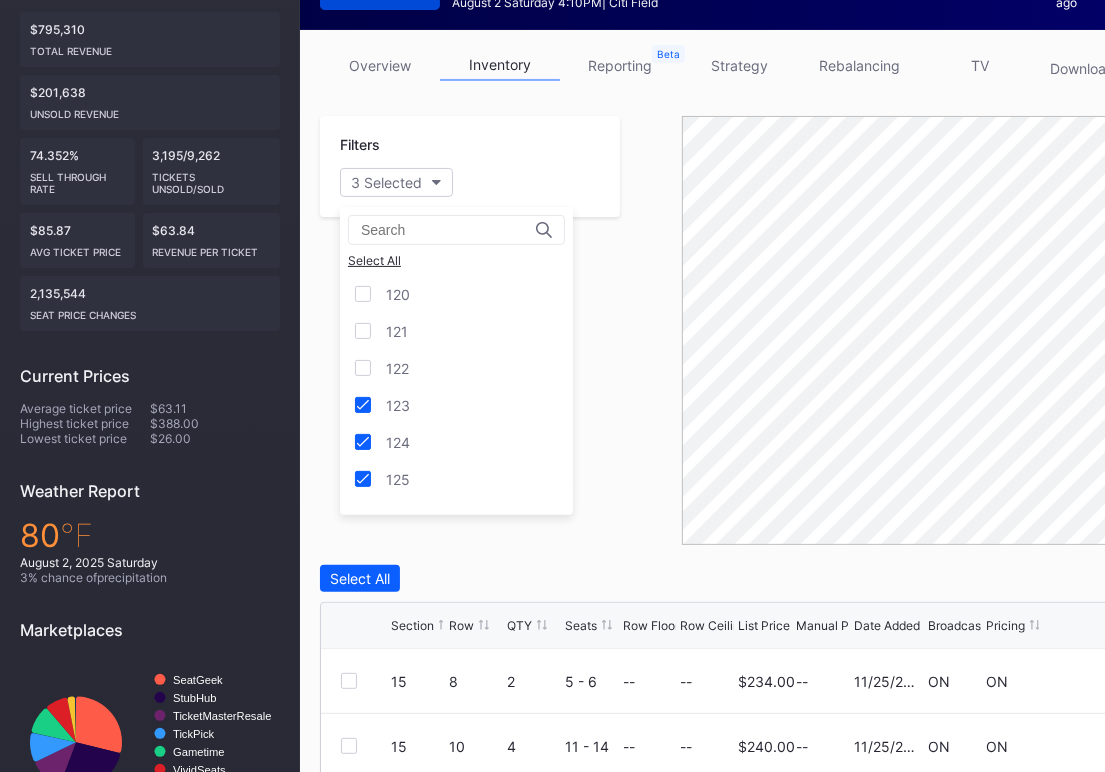 click on "Select All" at bounding box center (750, 578) 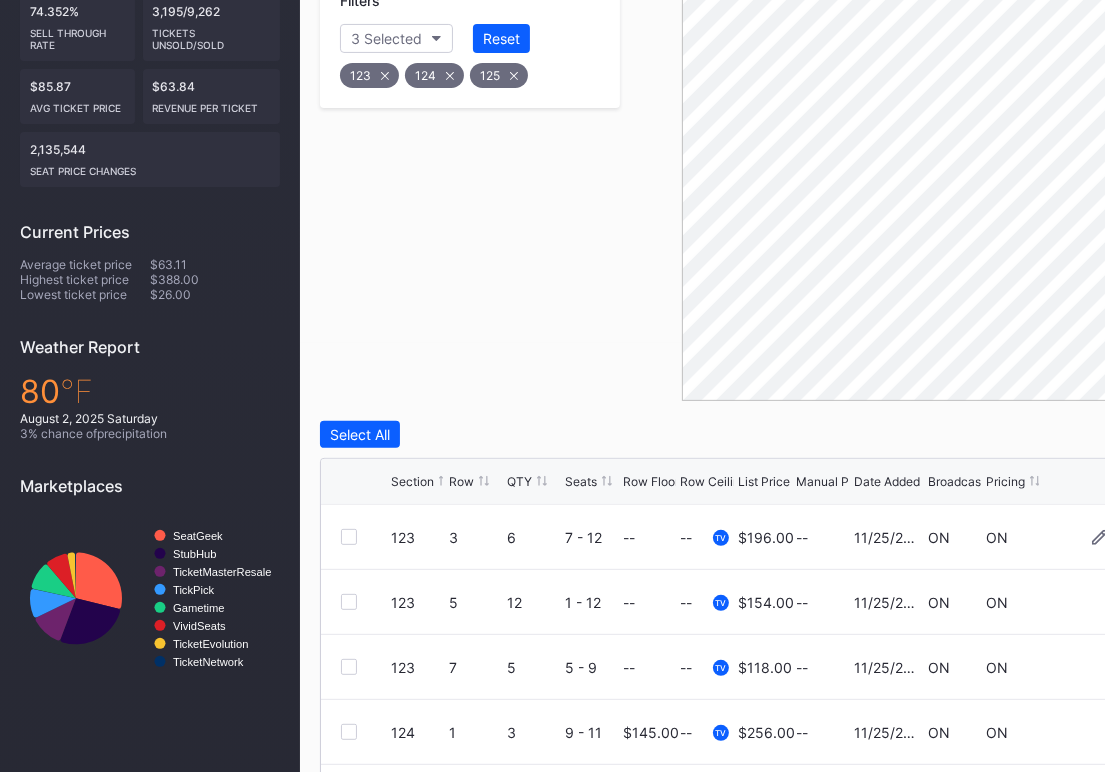 scroll, scrollTop: 551, scrollLeft: 0, axis: vertical 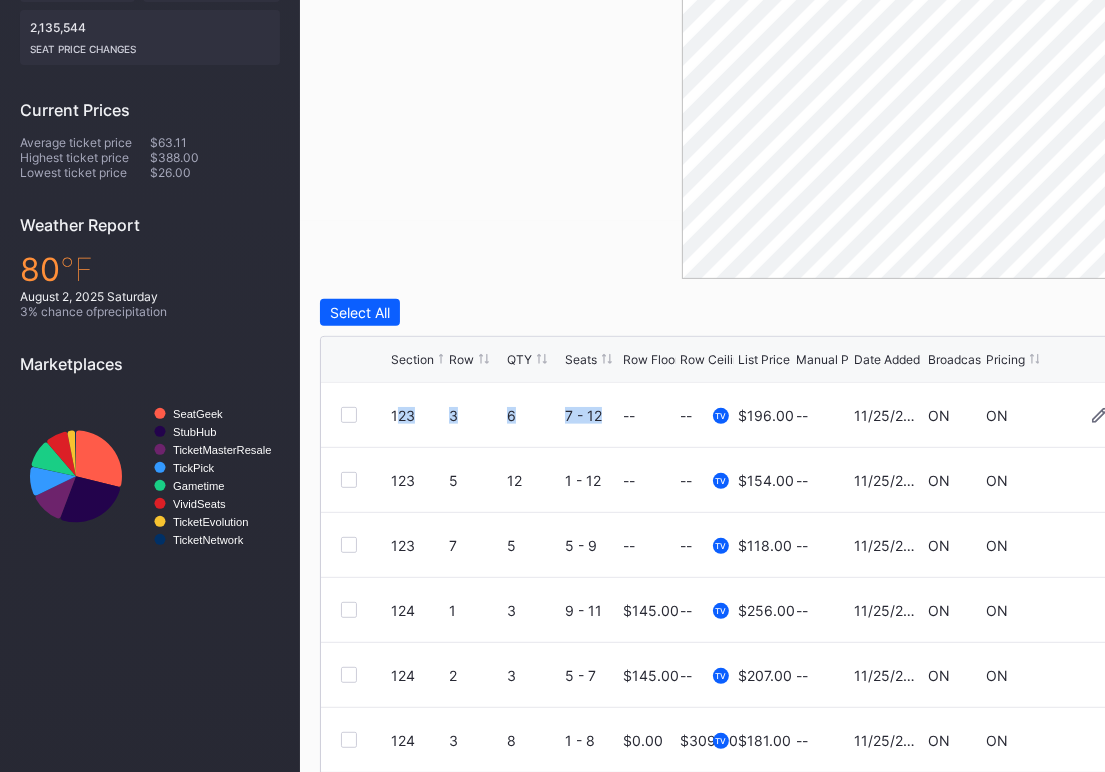 drag, startPoint x: 394, startPoint y: 414, endPoint x: 607, endPoint y: 418, distance: 213.03755 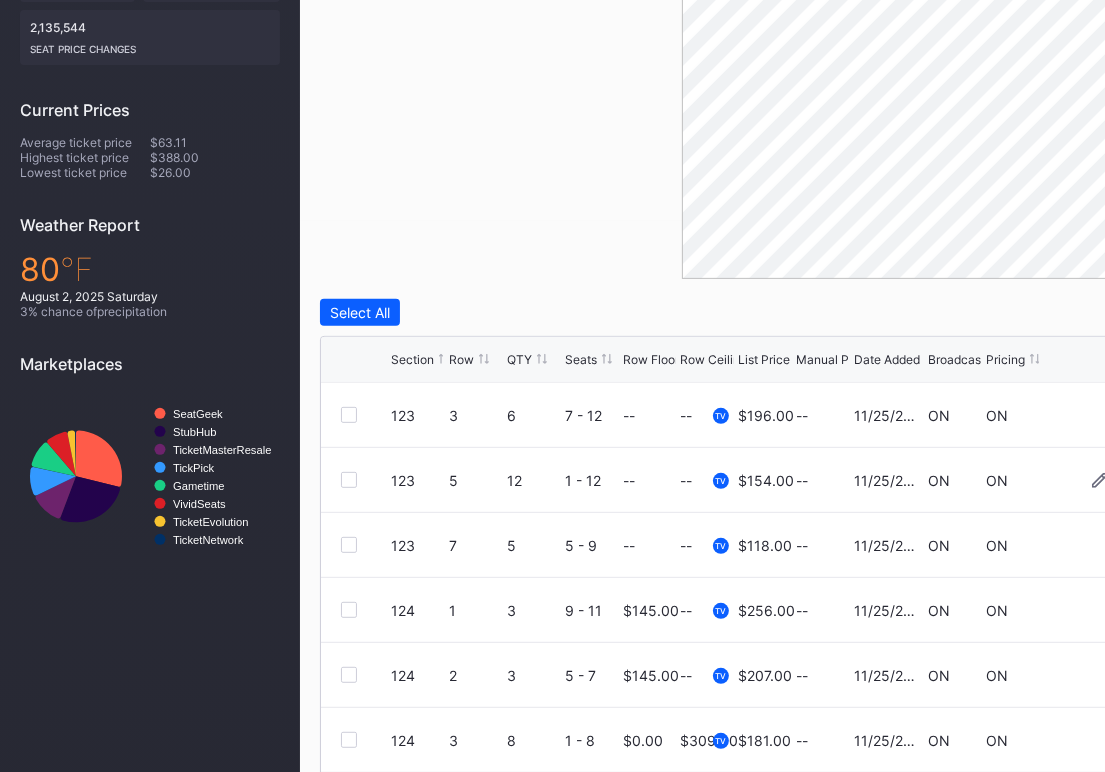 drag, startPoint x: 607, startPoint y: 418, endPoint x: 594, endPoint y: 480, distance: 63.348244 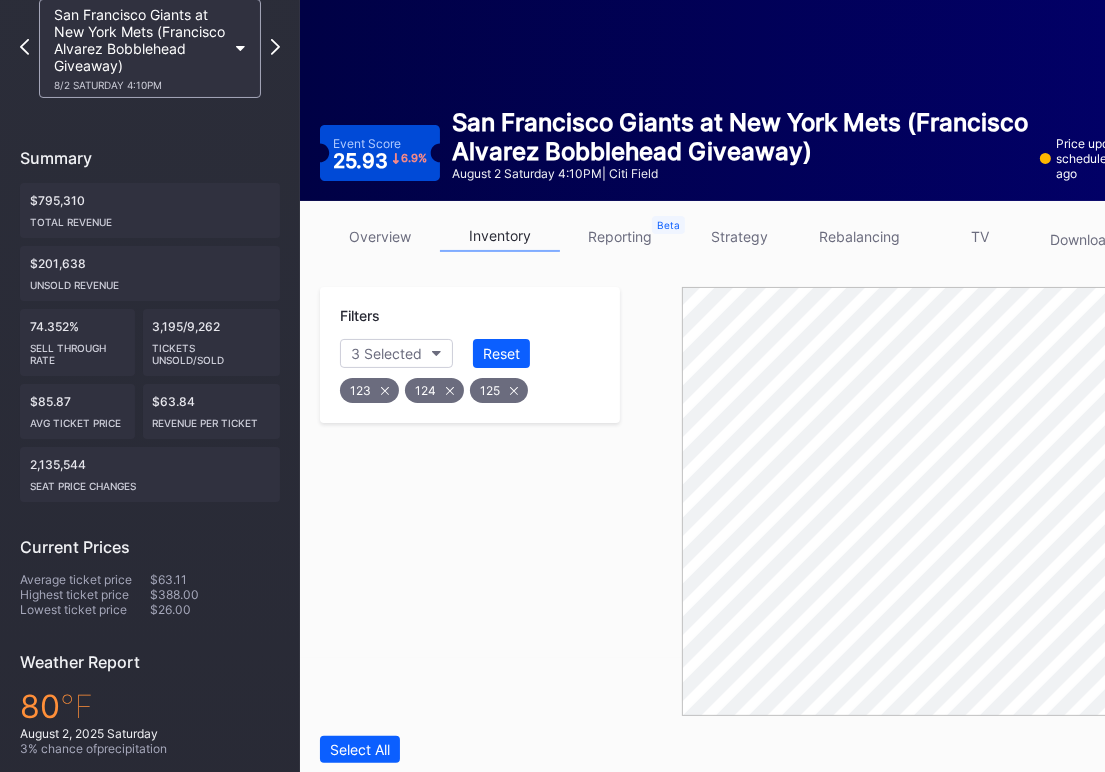 scroll, scrollTop: 0, scrollLeft: 0, axis: both 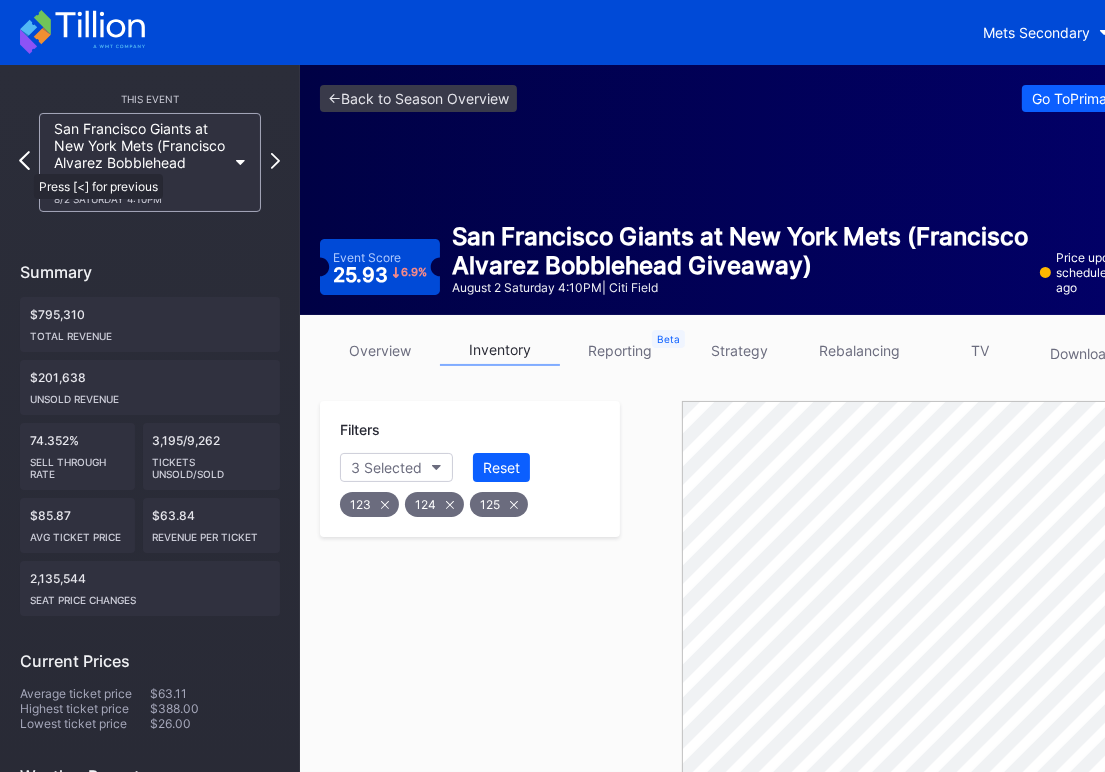 click 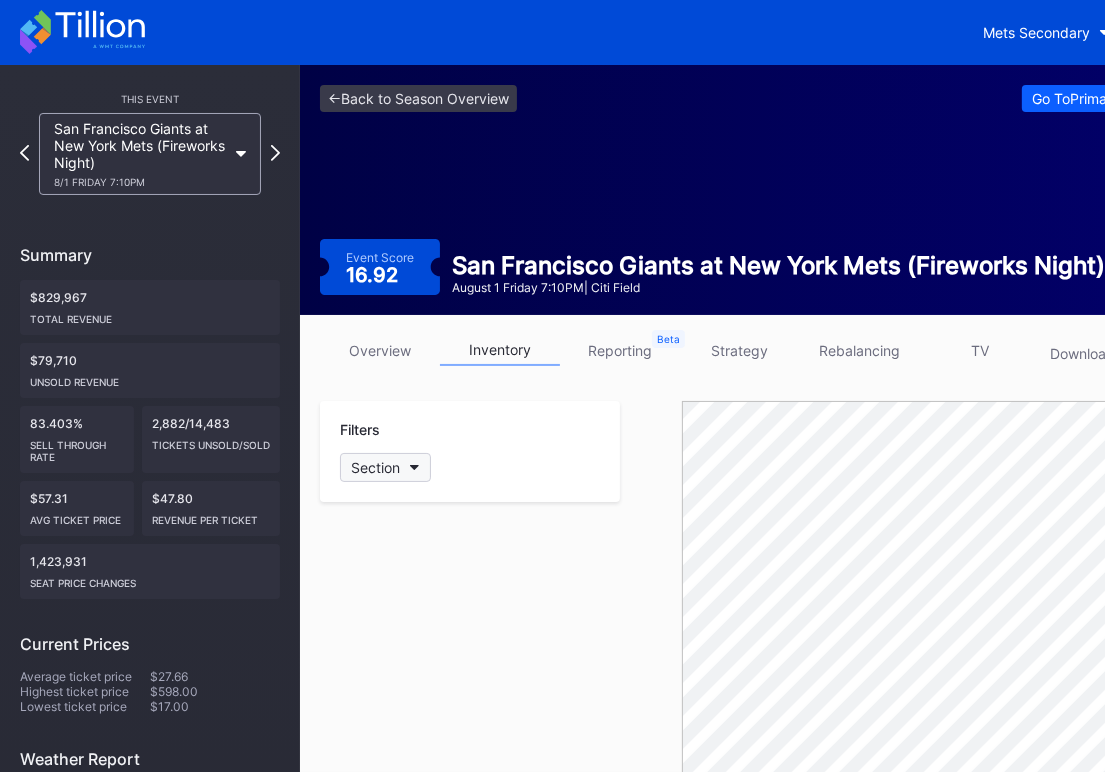 click on "Section" at bounding box center [385, 467] 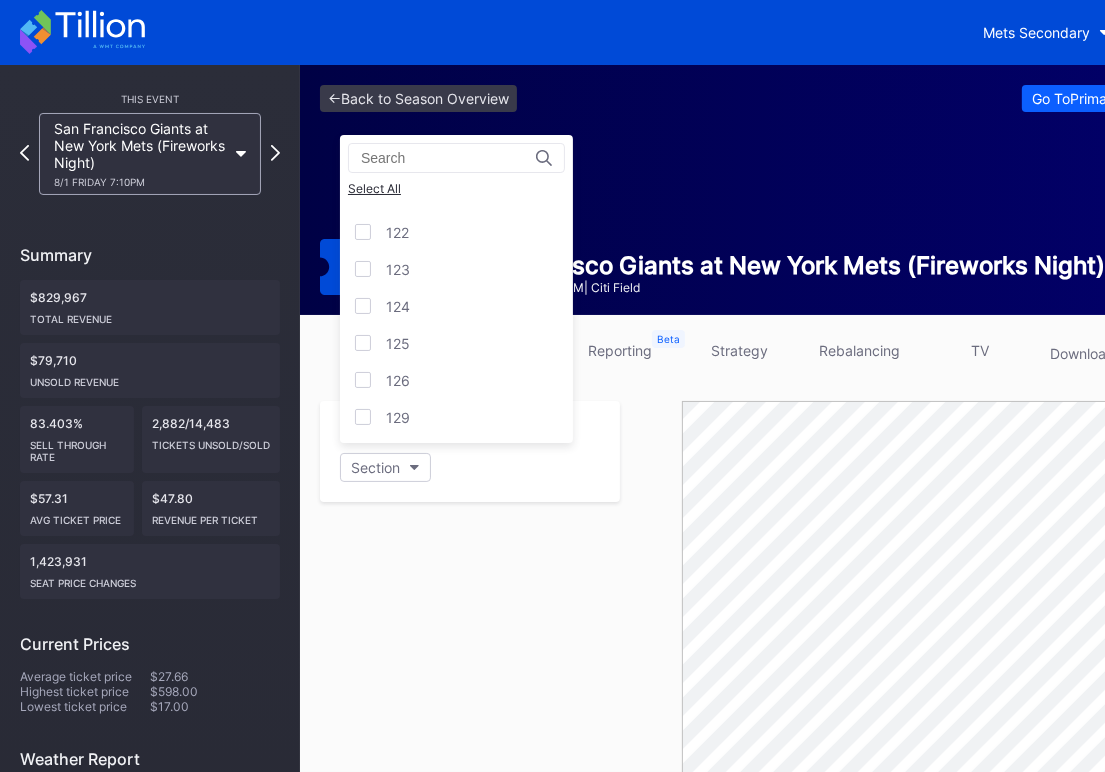scroll, scrollTop: 0, scrollLeft: 0, axis: both 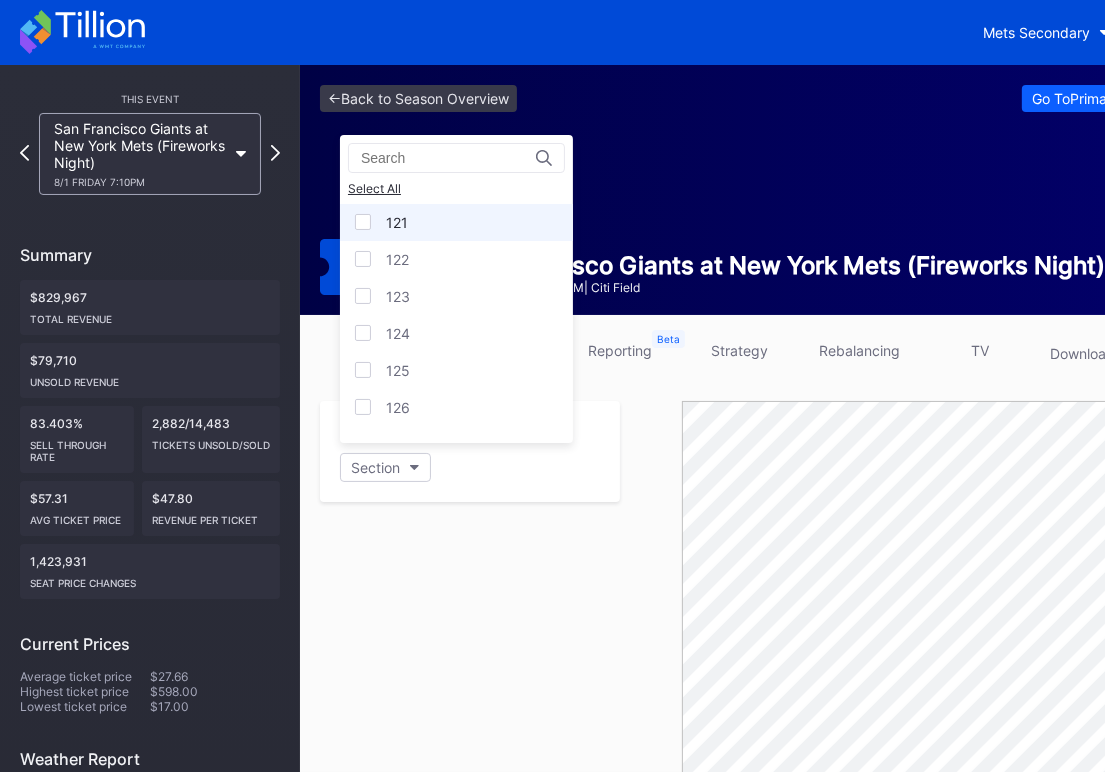 click at bounding box center [363, 222] 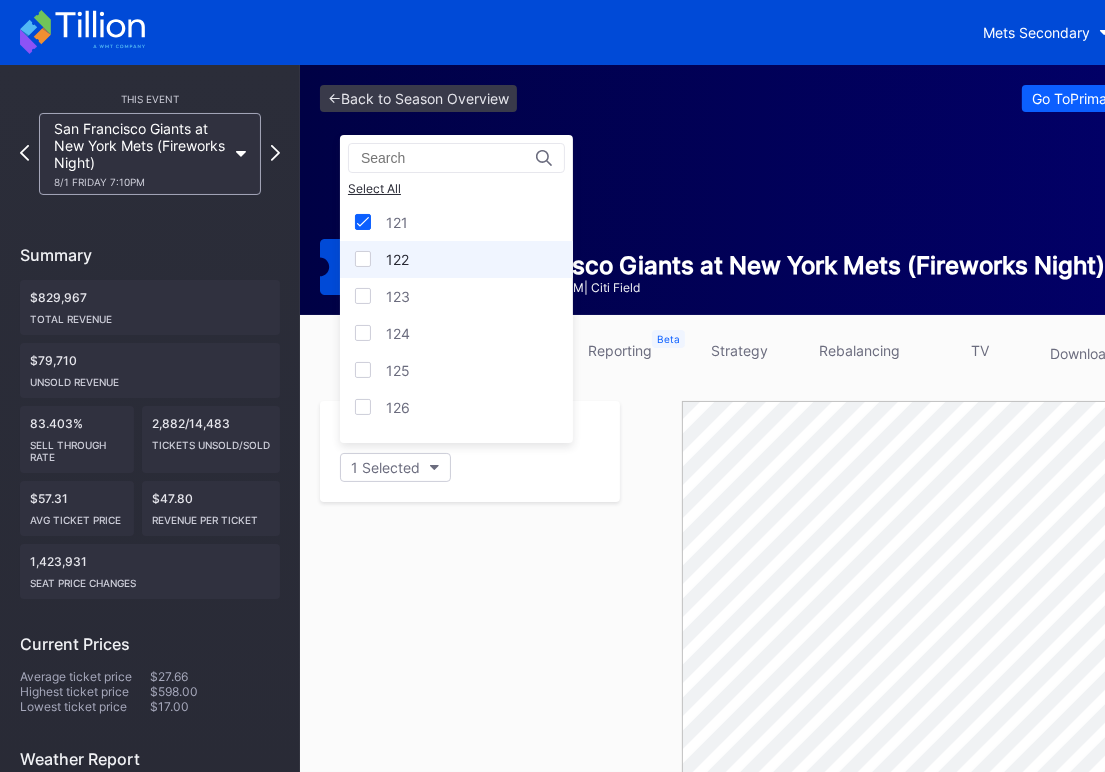 click on "122" at bounding box center (456, 259) 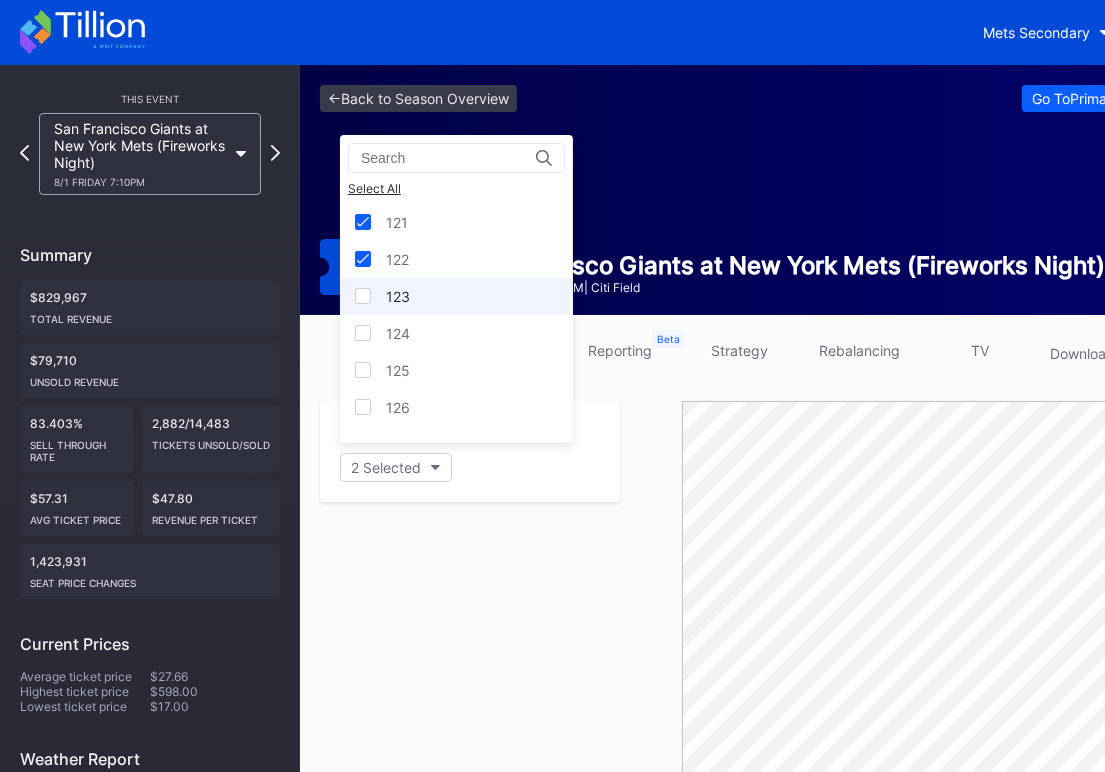 click on "123" at bounding box center [456, 296] 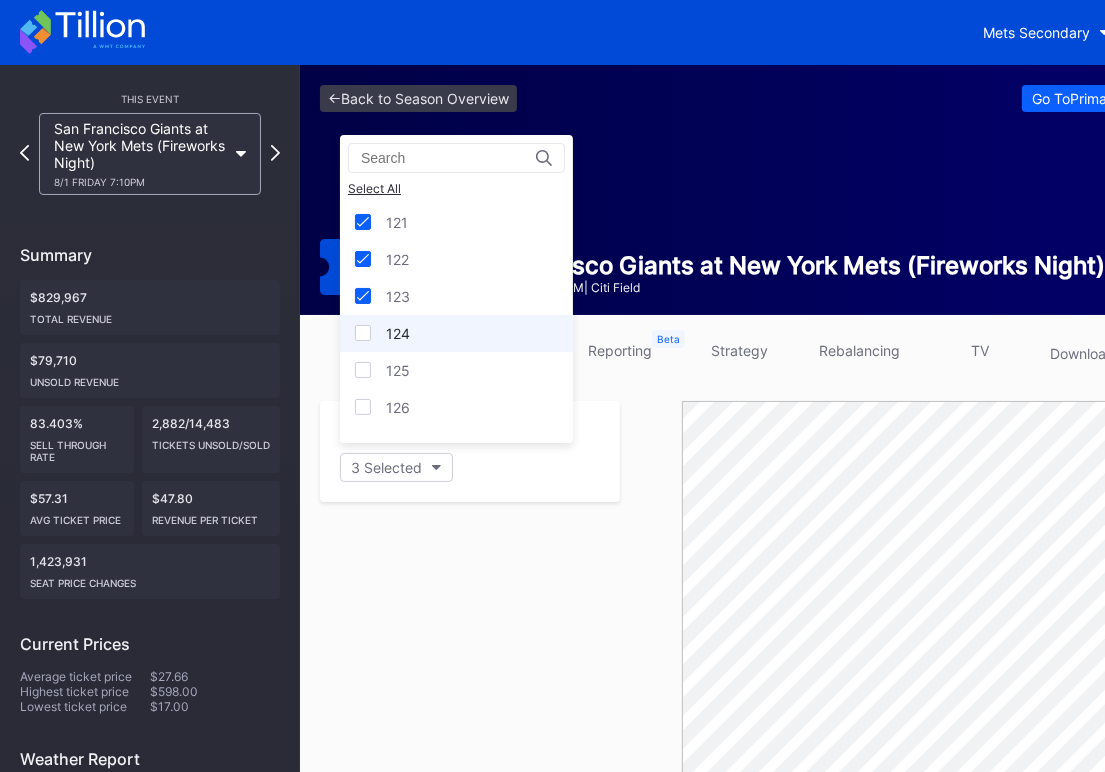 click at bounding box center (363, 333) 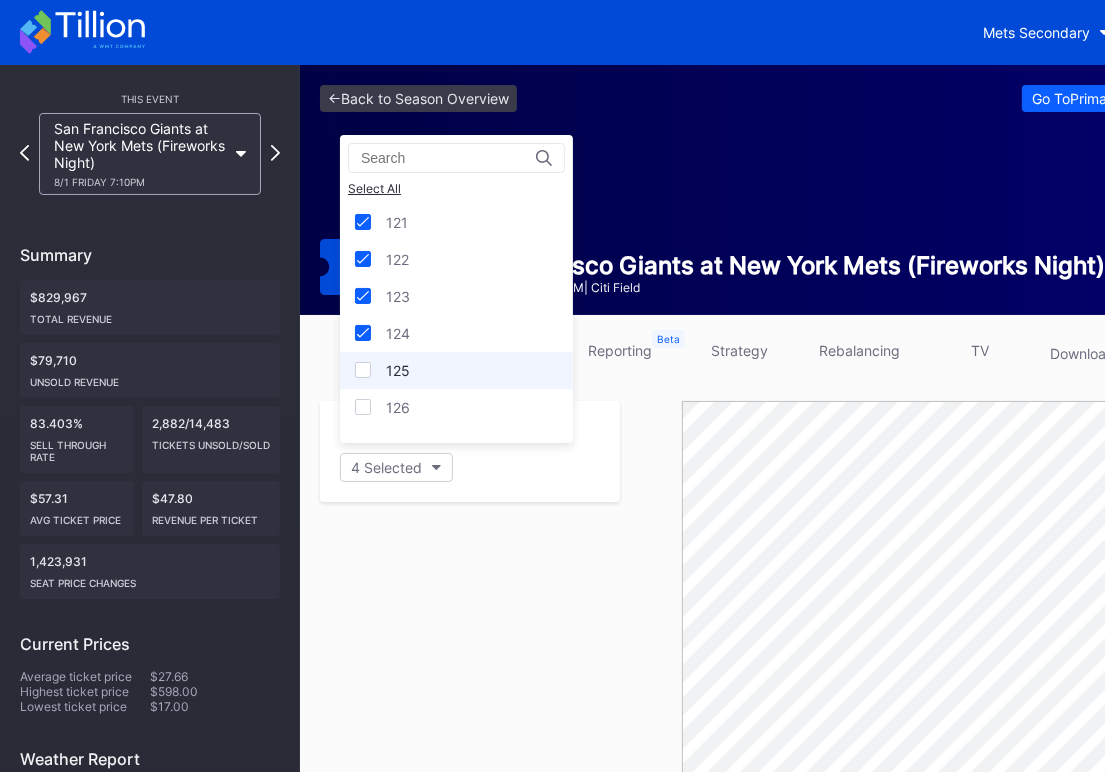 click at bounding box center (363, 370) 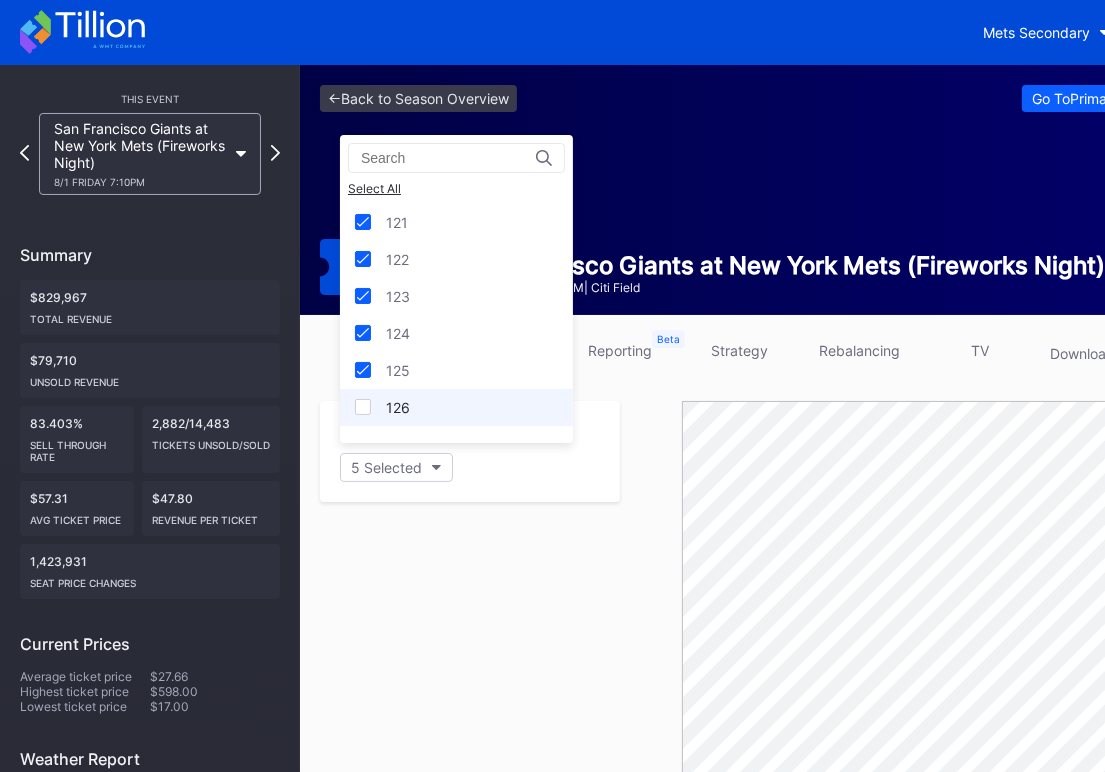 click at bounding box center [363, 407] 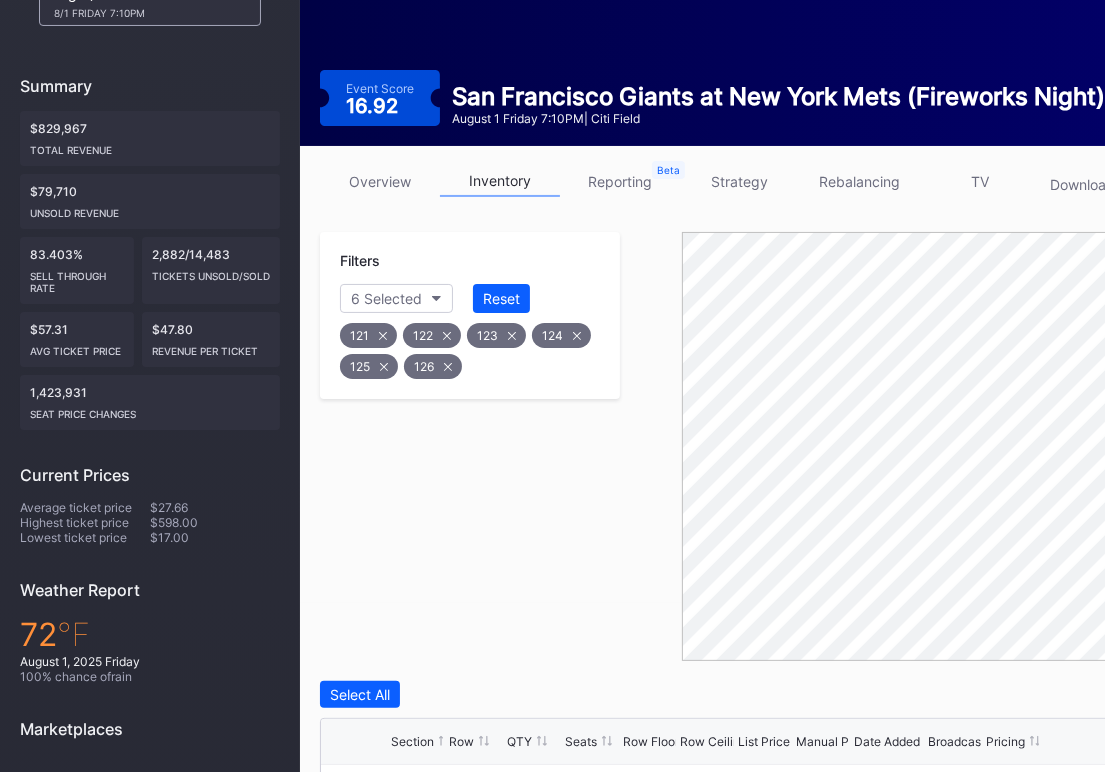 scroll, scrollTop: 400, scrollLeft: 0, axis: vertical 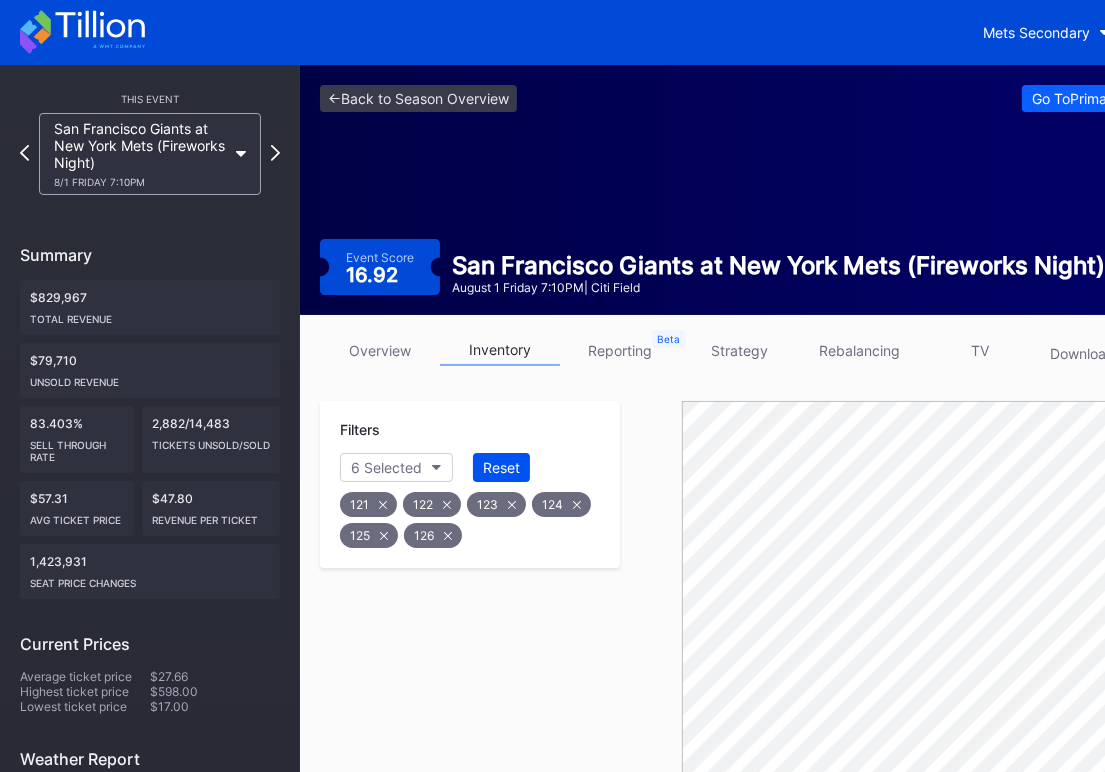 click on "Reset" at bounding box center (501, 467) 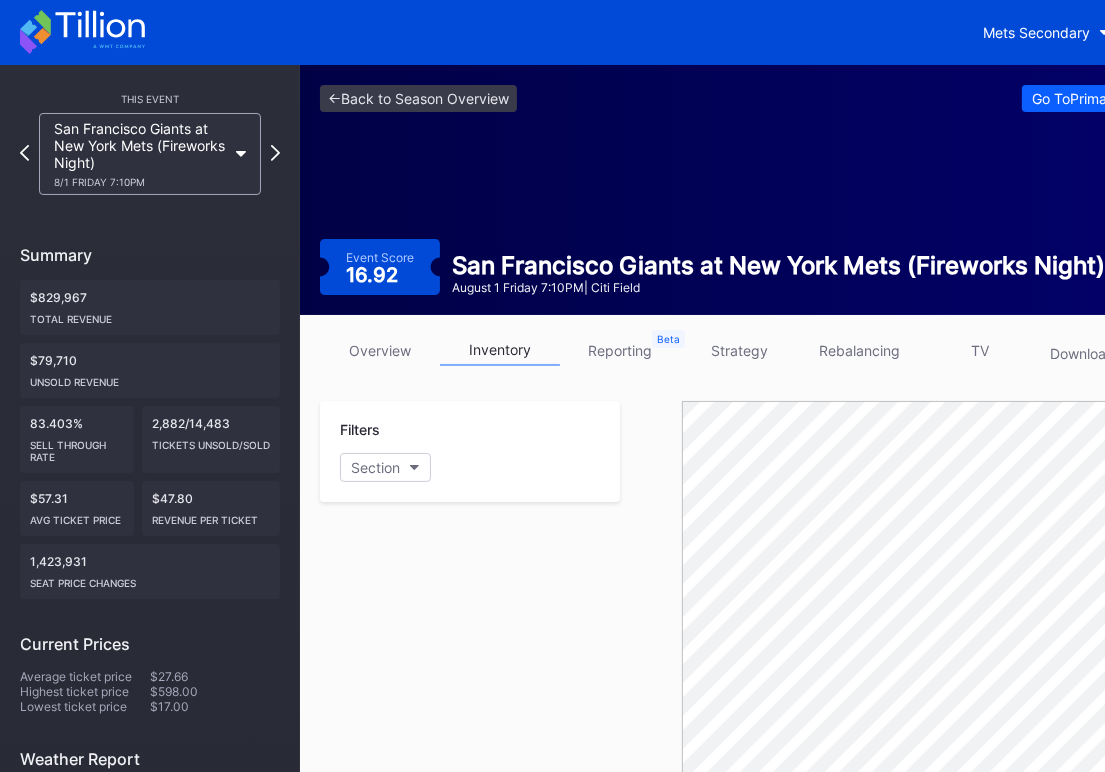scroll, scrollTop: 0, scrollLeft: 0, axis: both 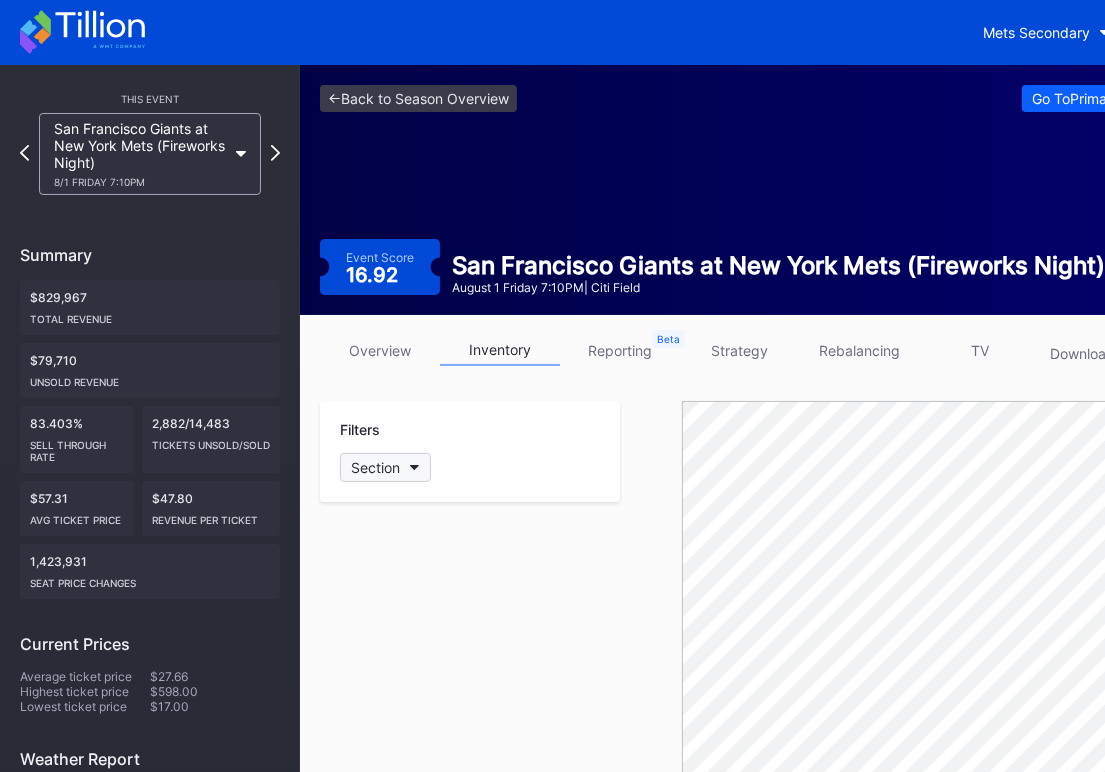click on "Section" at bounding box center [375, 467] 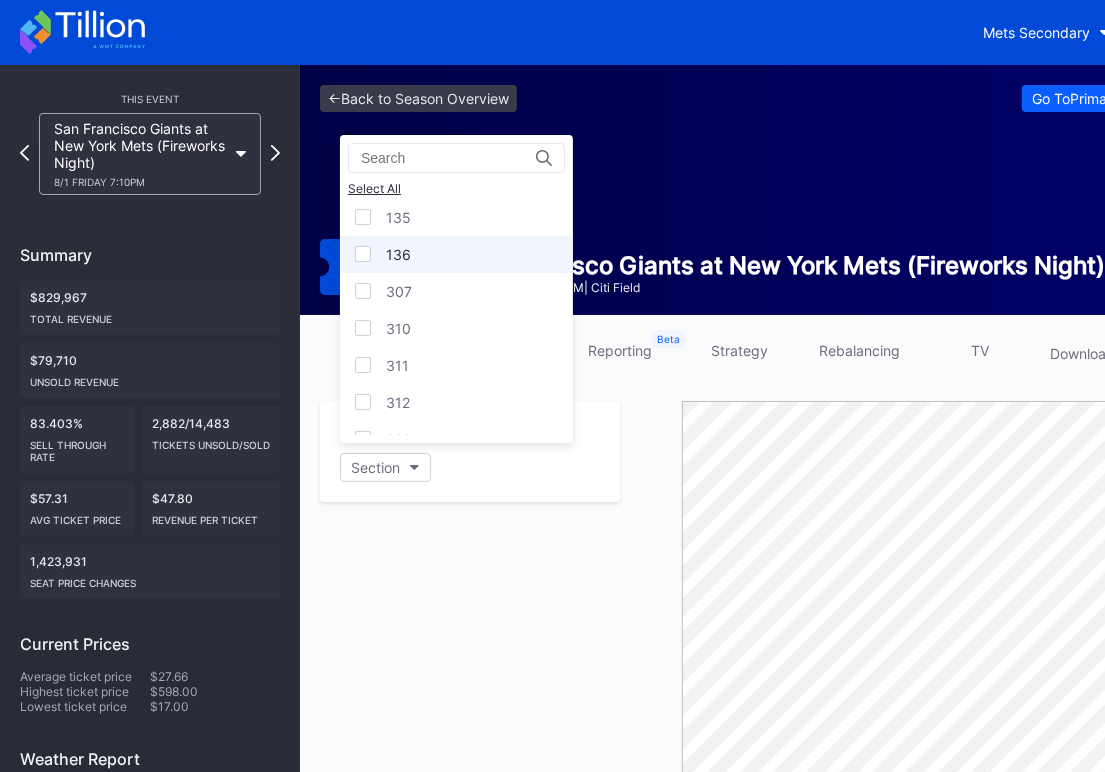 scroll, scrollTop: 400, scrollLeft: 0, axis: vertical 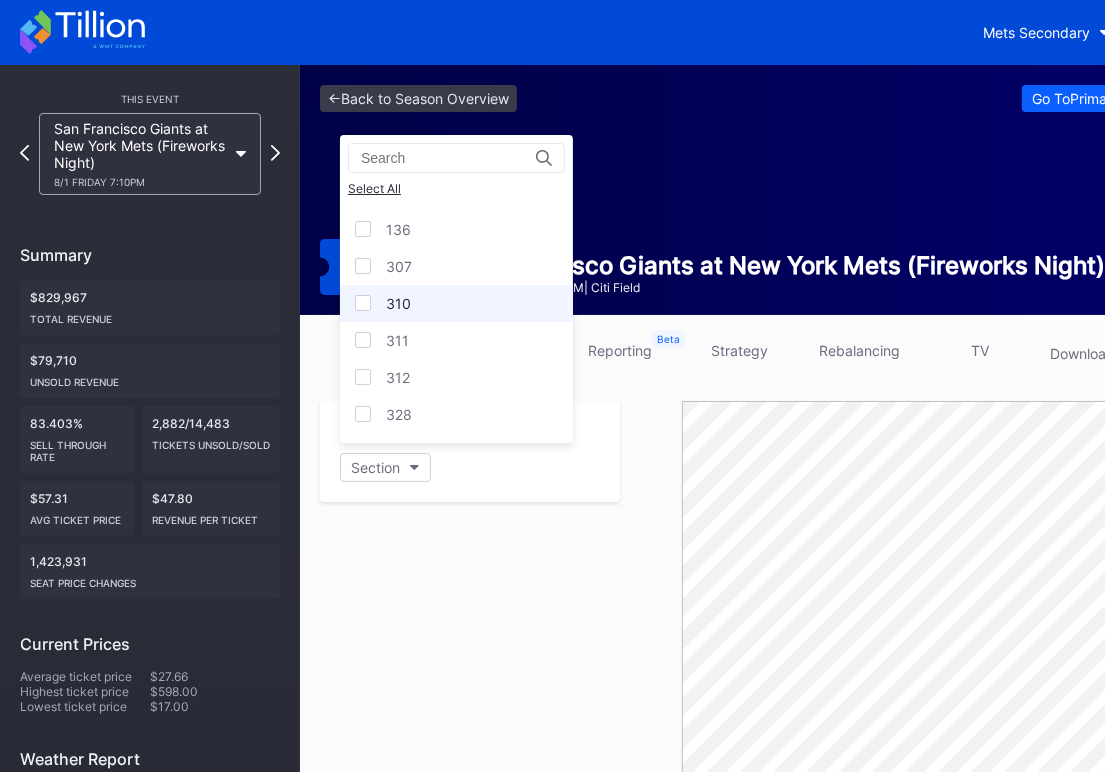 click on "310" at bounding box center [456, 303] 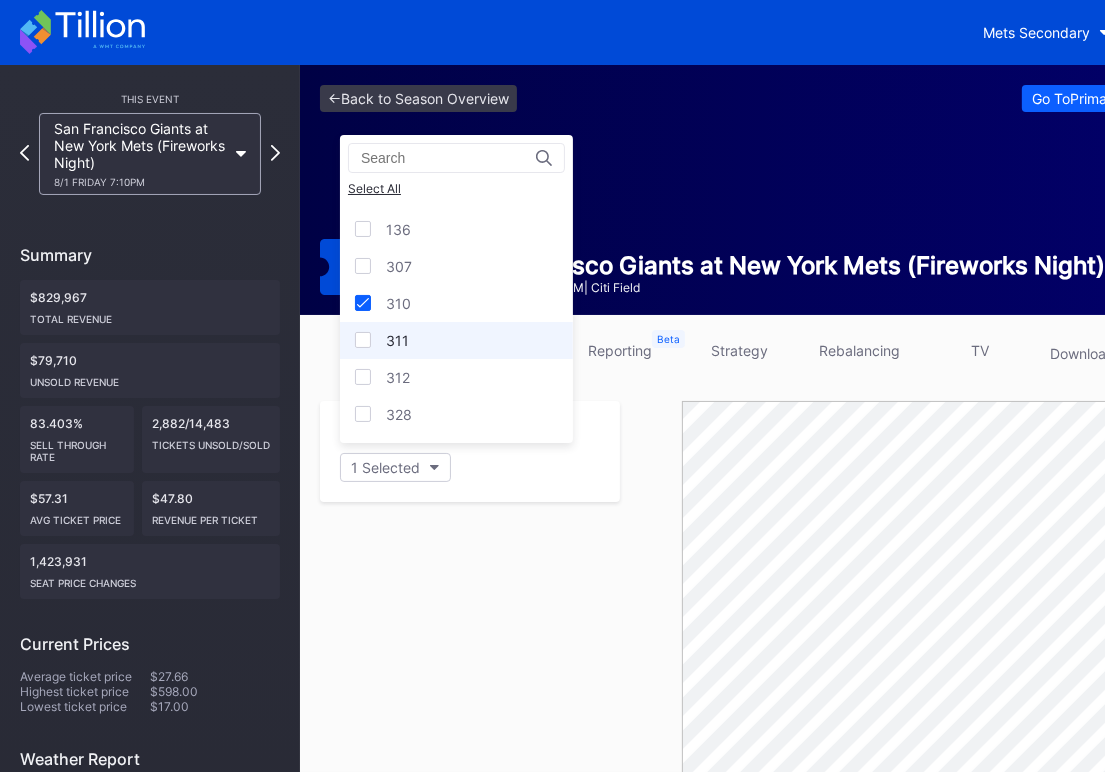 click at bounding box center [363, 340] 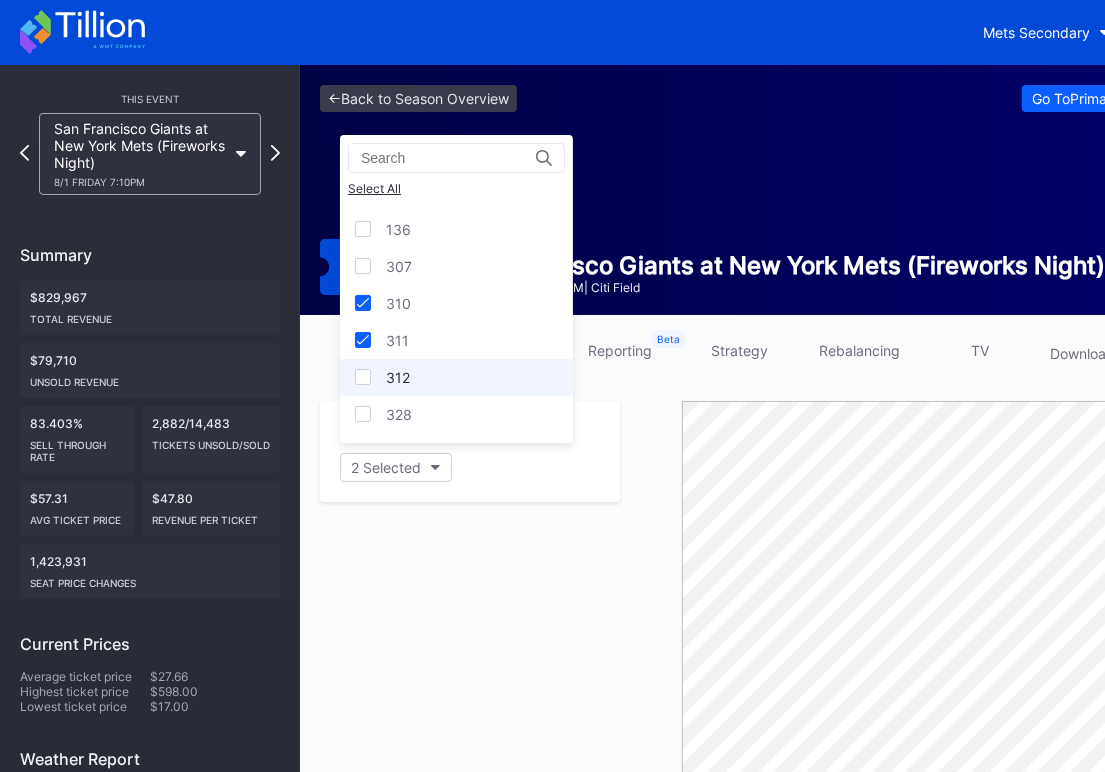click on "312" at bounding box center [456, 377] 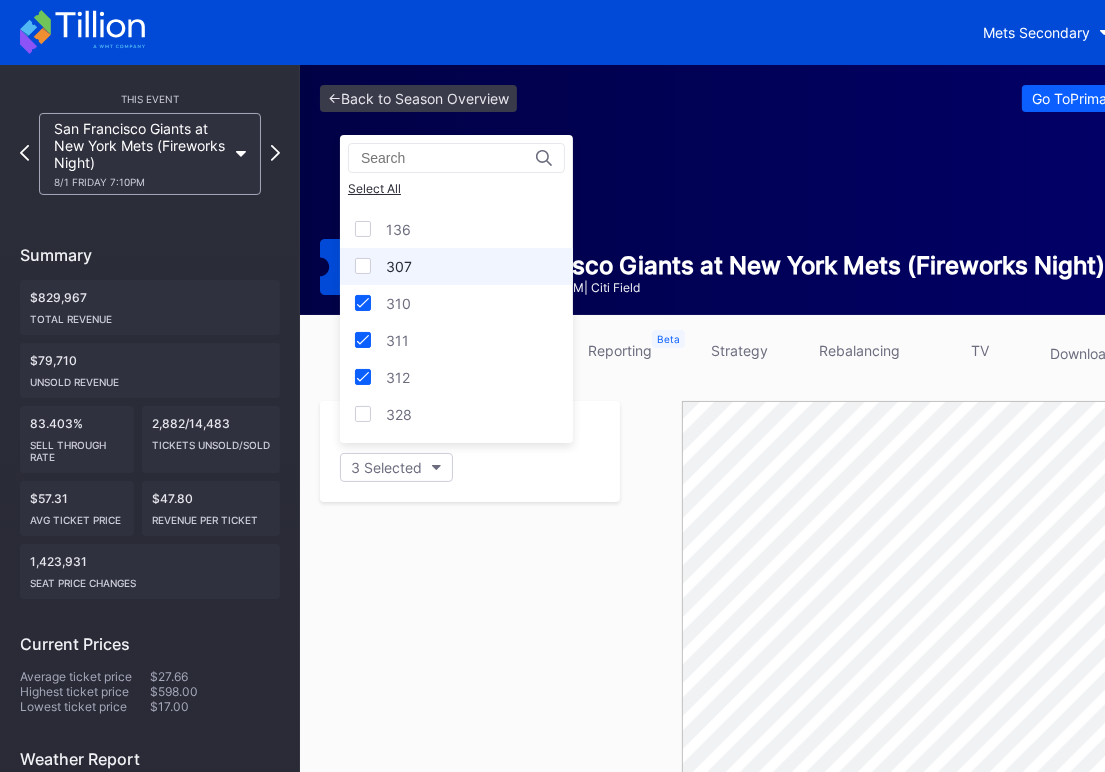 click on "307" at bounding box center [456, 266] 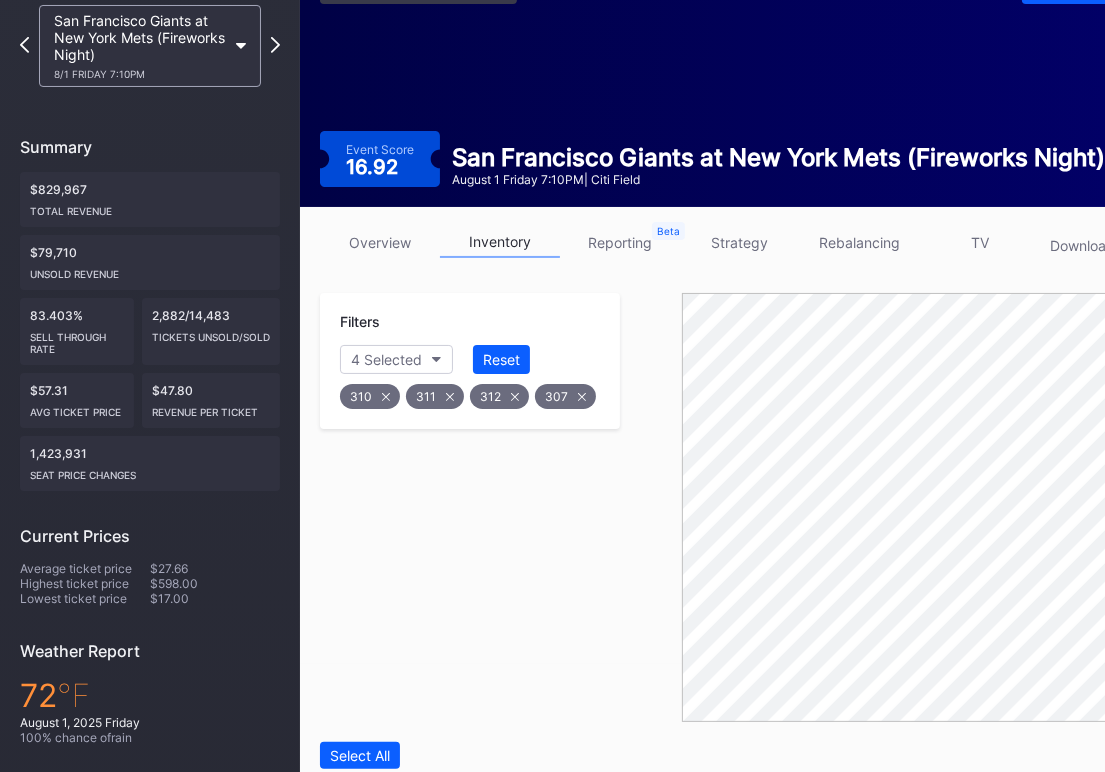 scroll, scrollTop: 0, scrollLeft: 0, axis: both 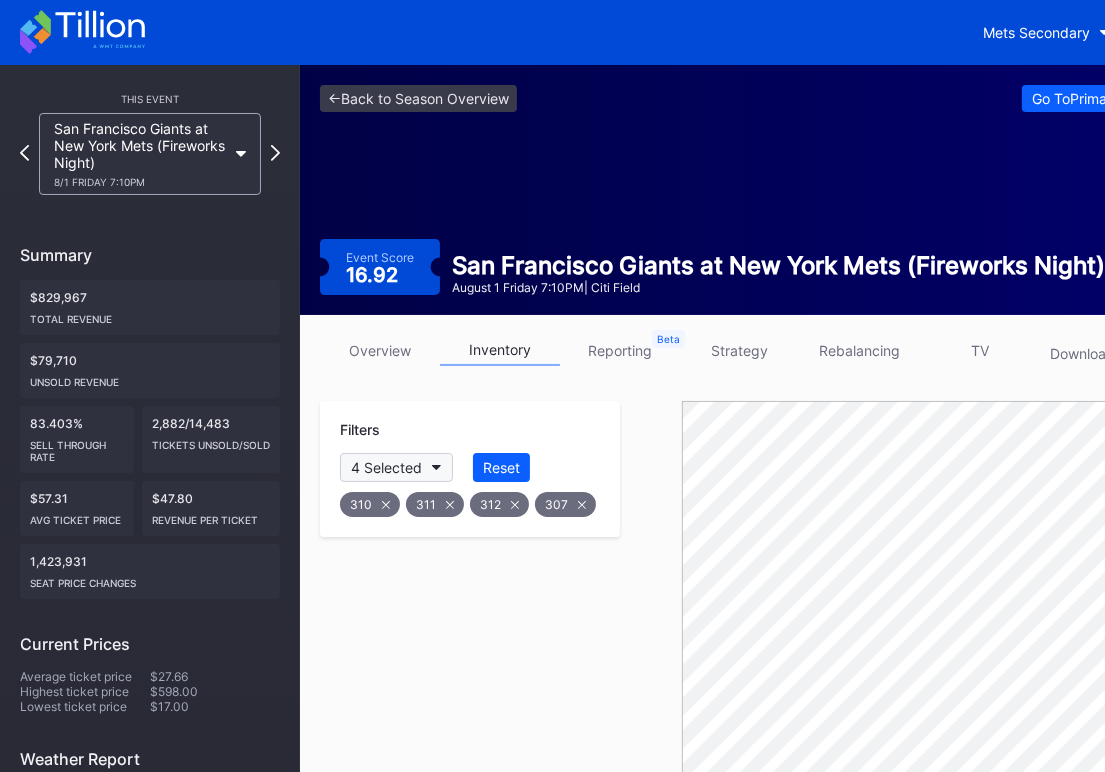 click on "4 Selected" at bounding box center [396, 467] 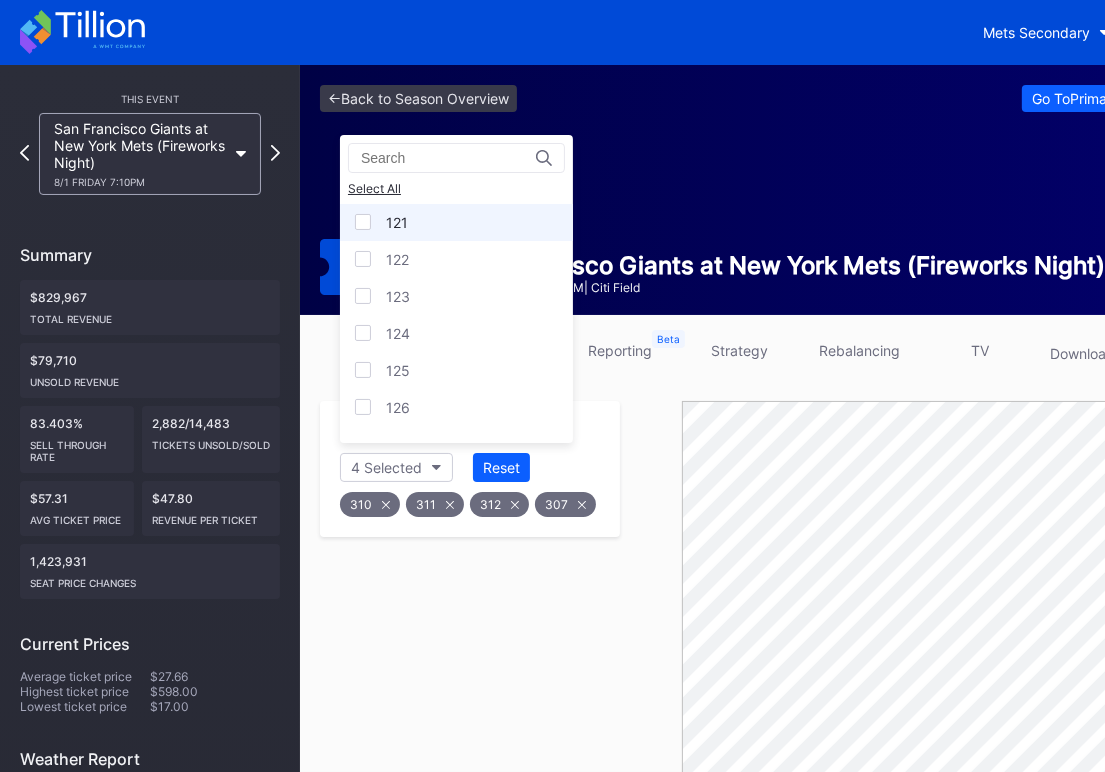click on "121" at bounding box center (456, 222) 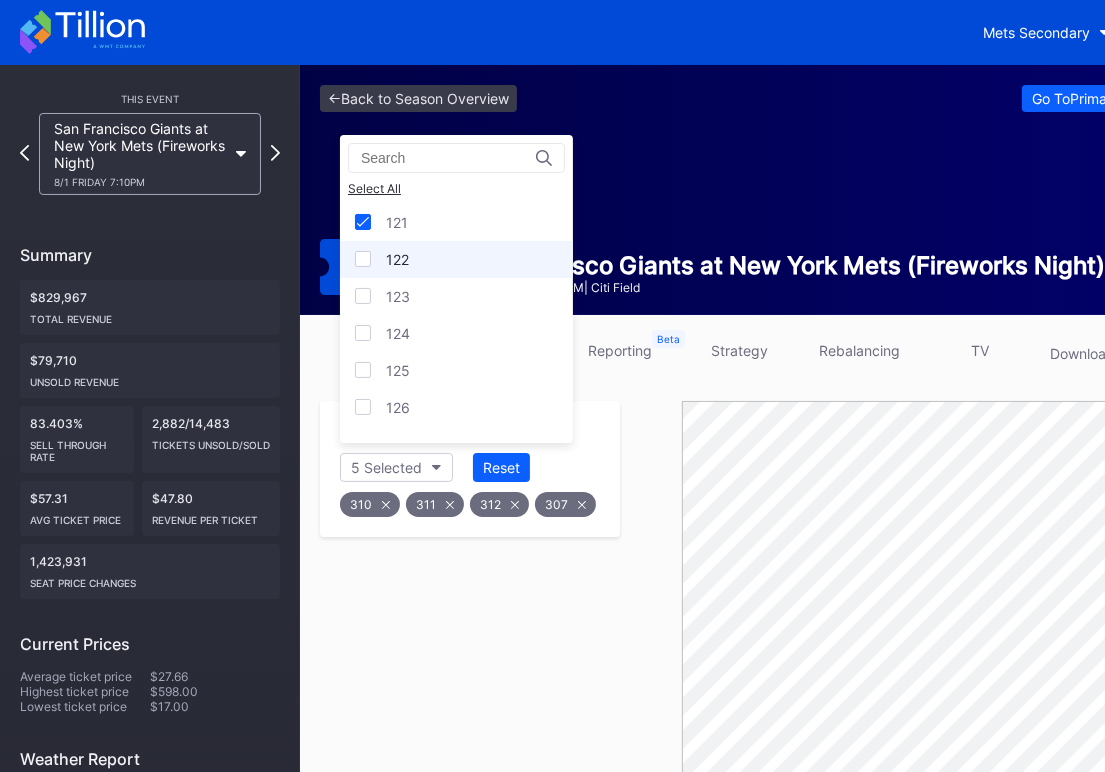 click at bounding box center (363, 259) 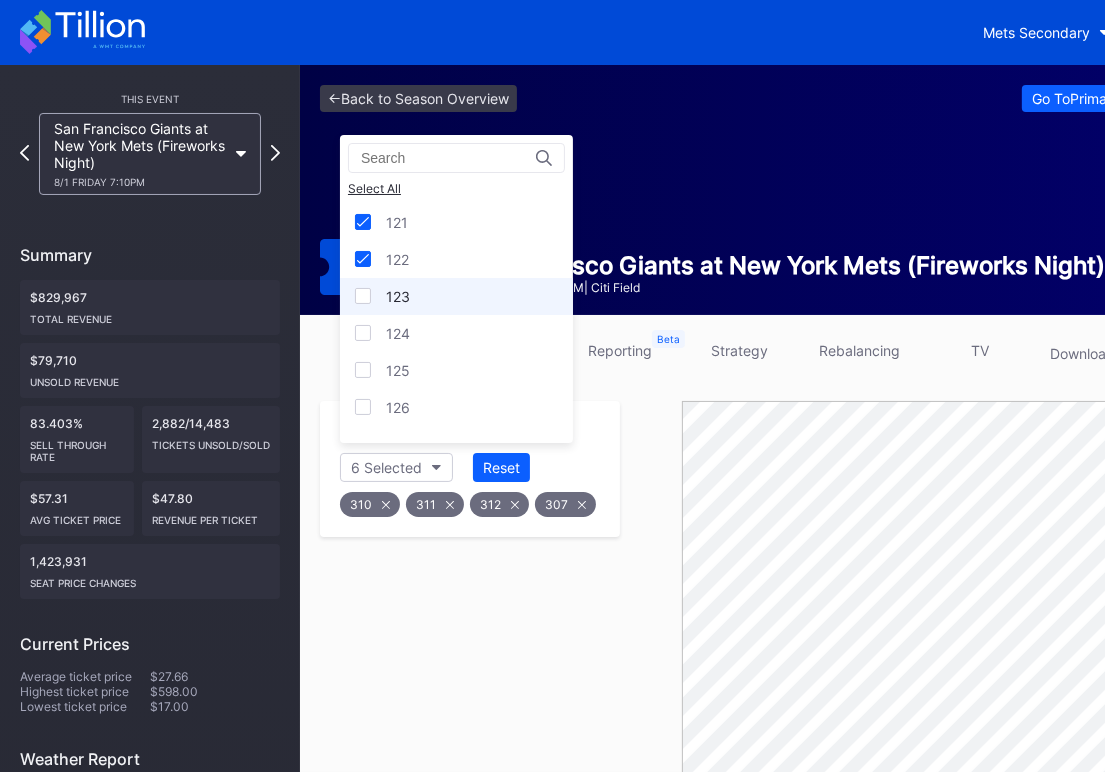 drag, startPoint x: 363, startPoint y: 290, endPoint x: 363, endPoint y: 304, distance: 14 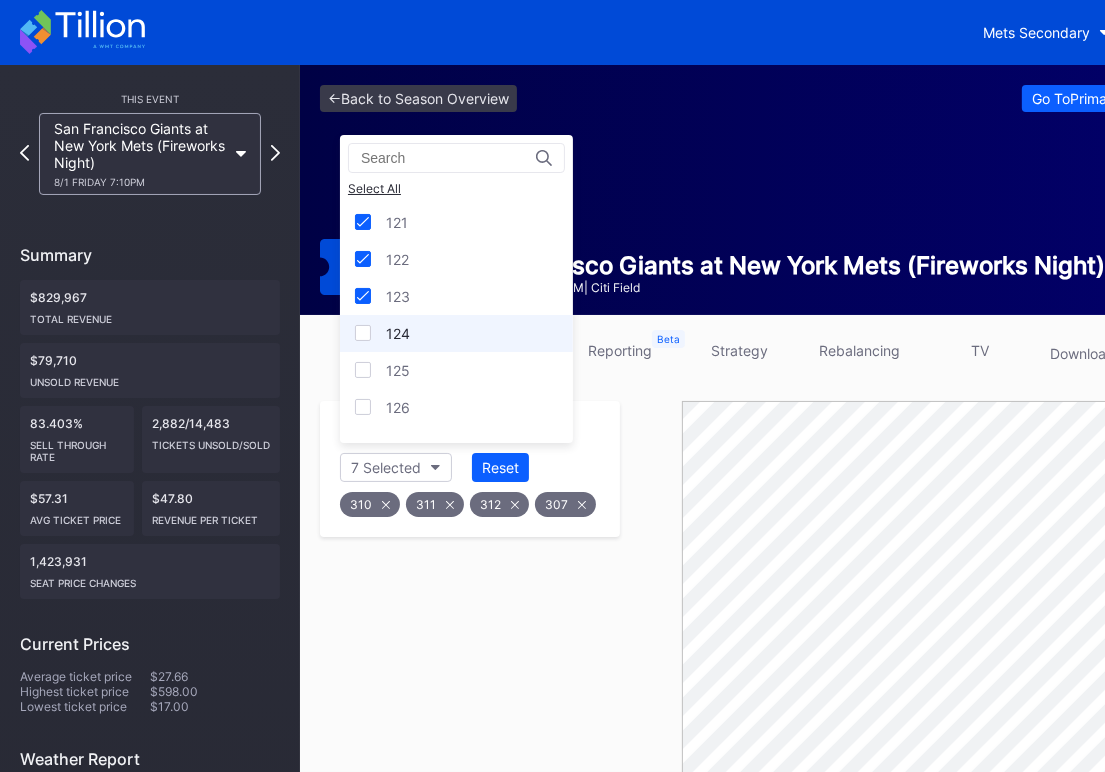click on "124" at bounding box center (456, 333) 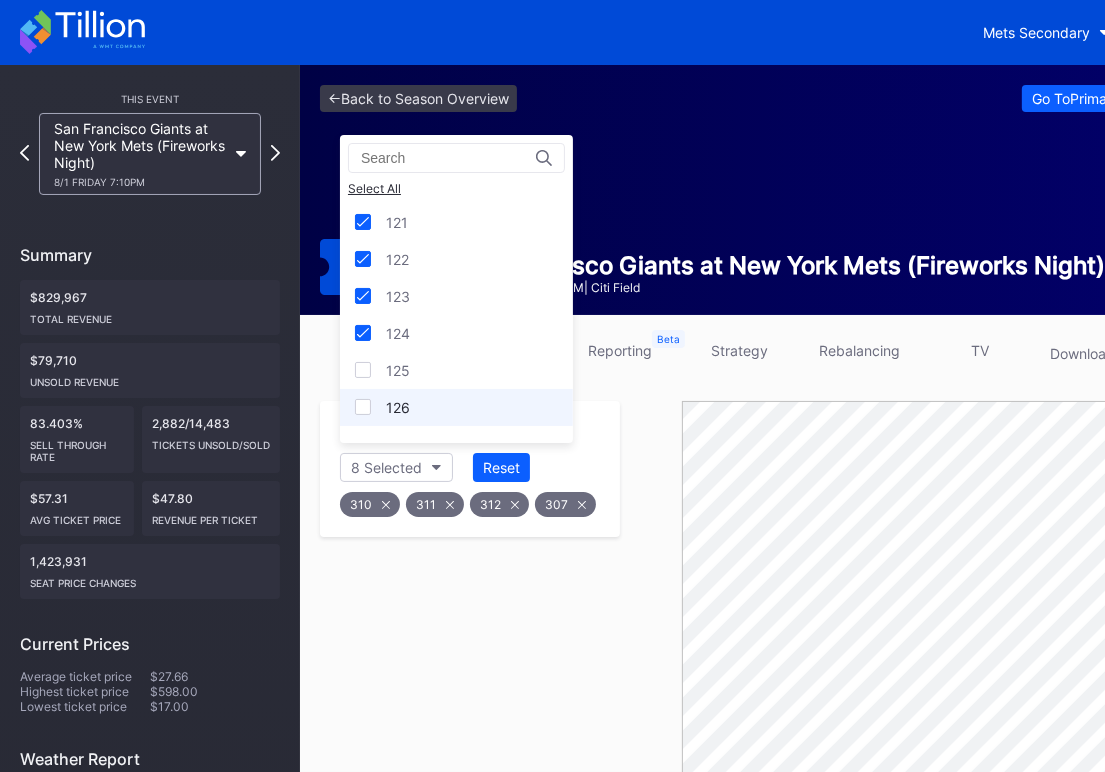 drag, startPoint x: 360, startPoint y: 365, endPoint x: 360, endPoint y: 386, distance: 21 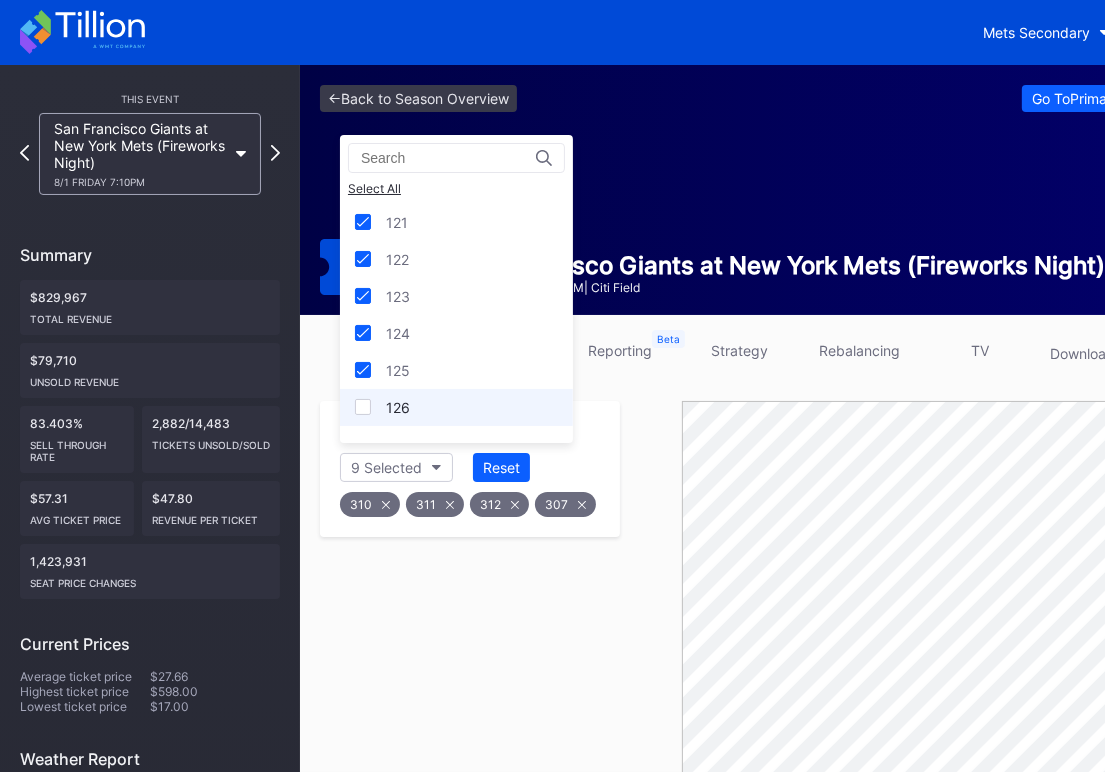 click at bounding box center (363, 407) 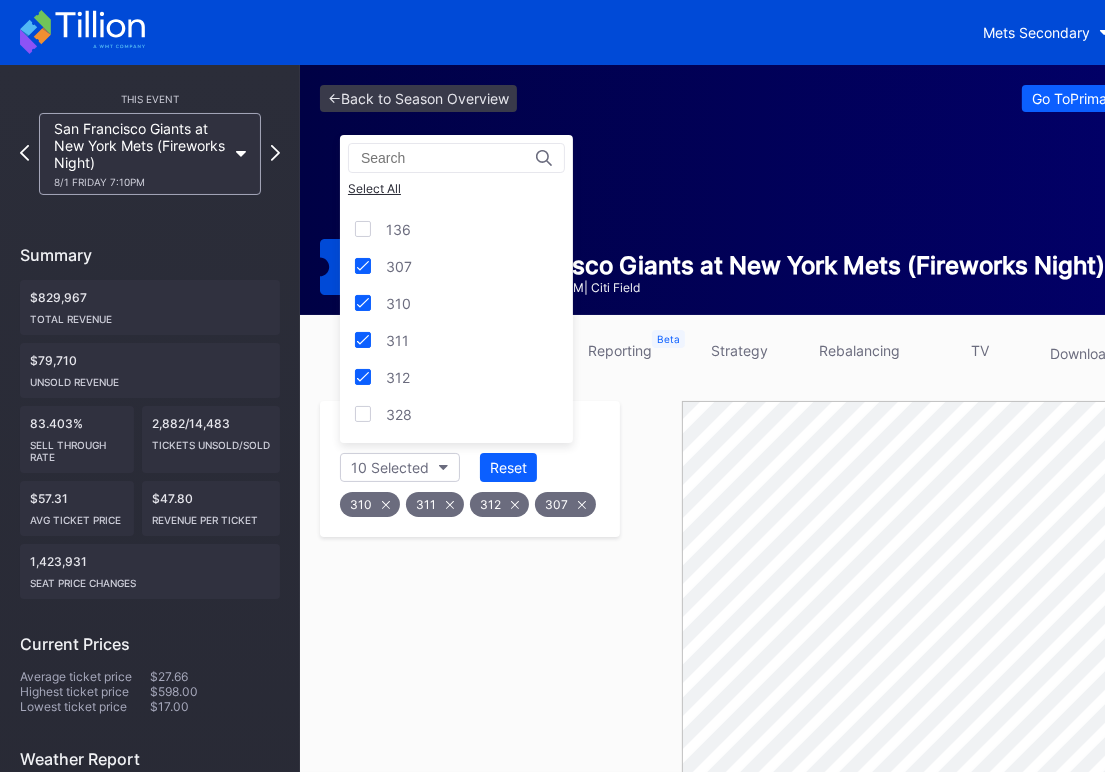scroll, scrollTop: 266, scrollLeft: 0, axis: vertical 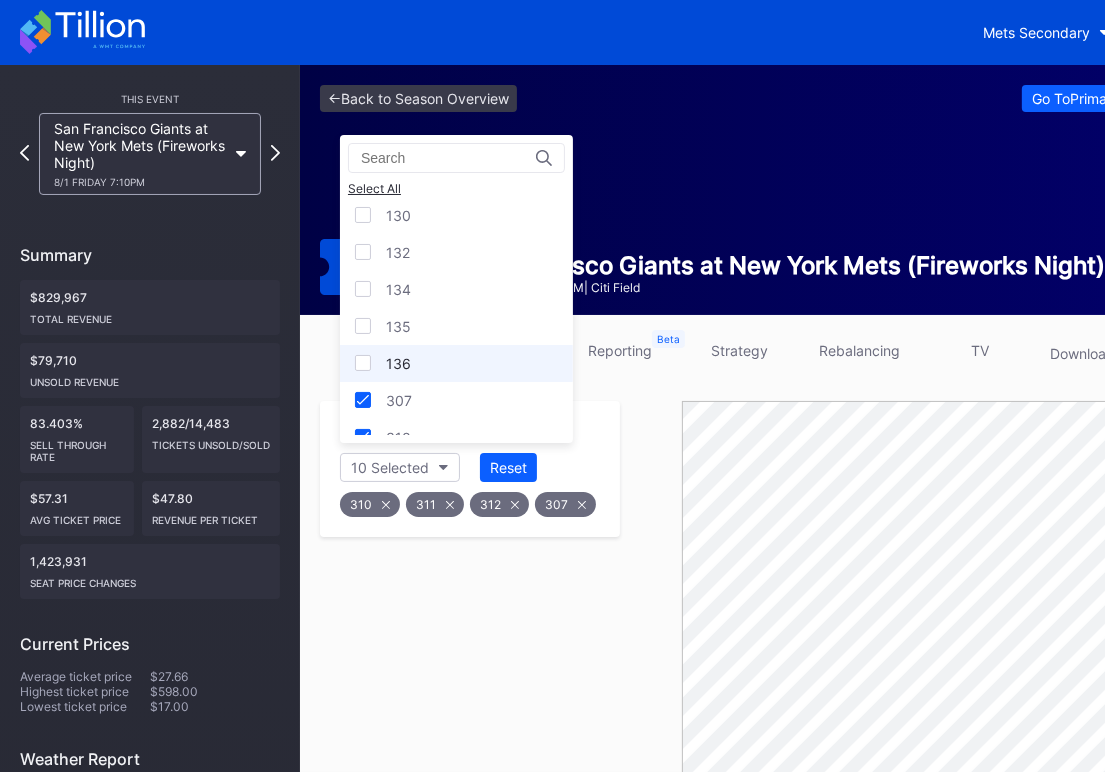 click at bounding box center [363, 363] 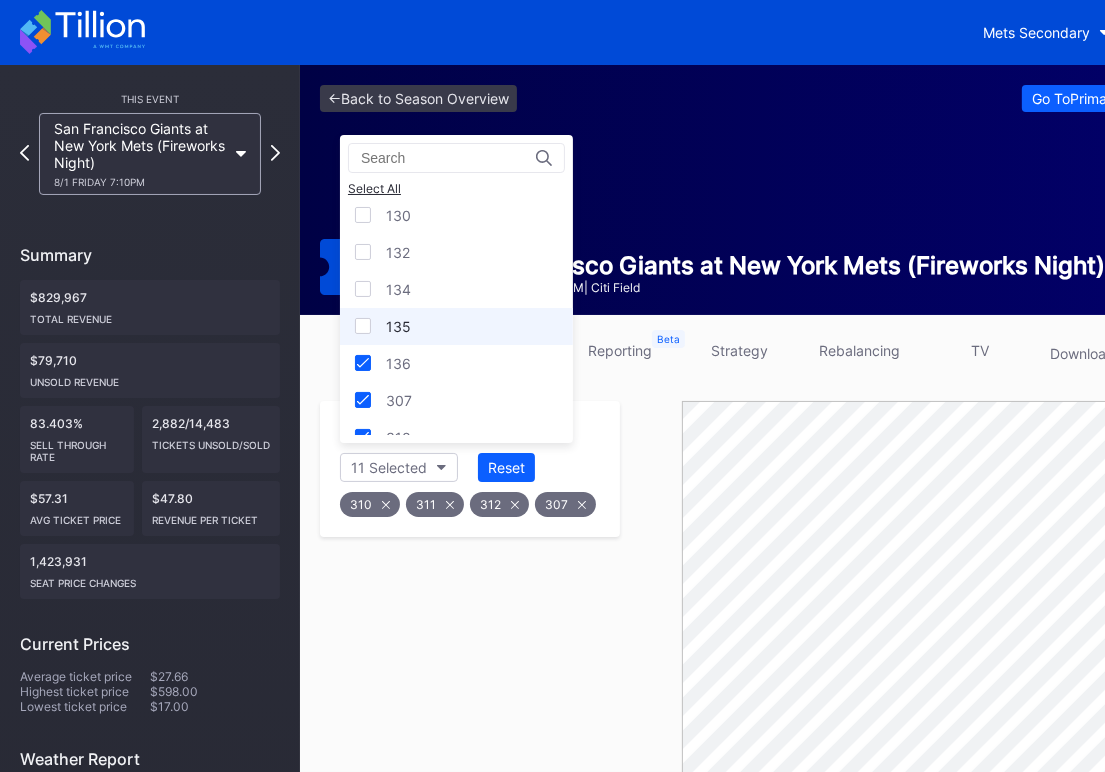 click at bounding box center (363, 326) 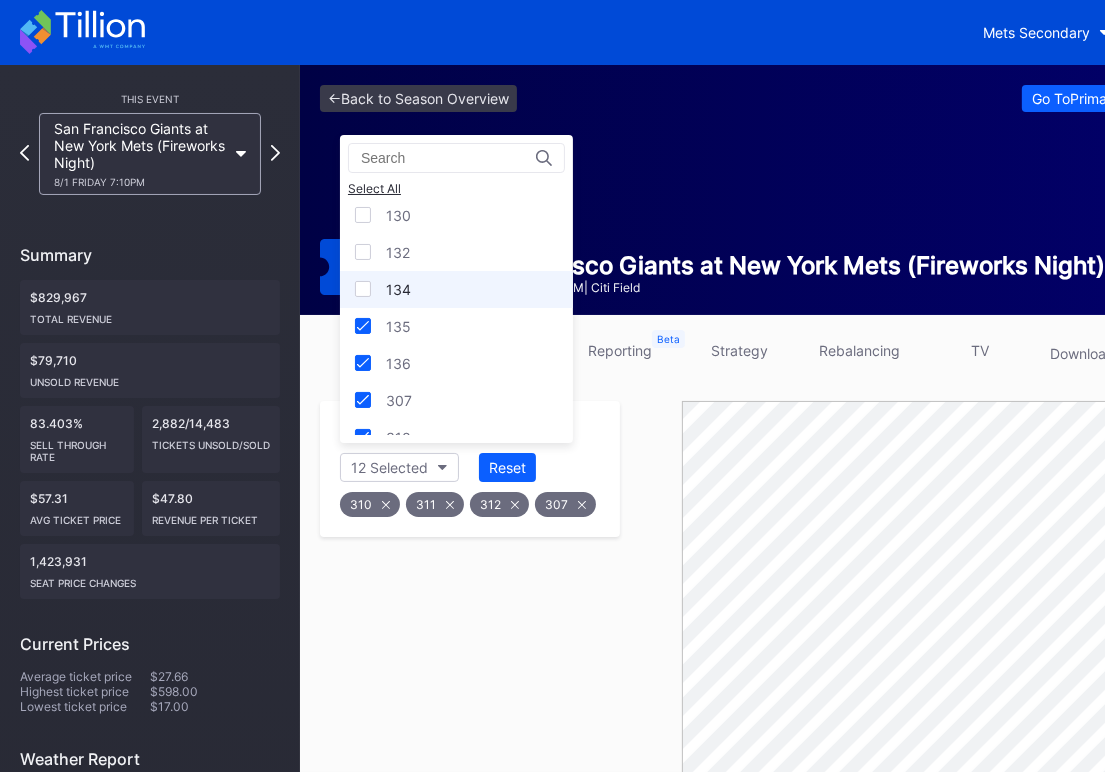 click on "134" at bounding box center [456, 289] 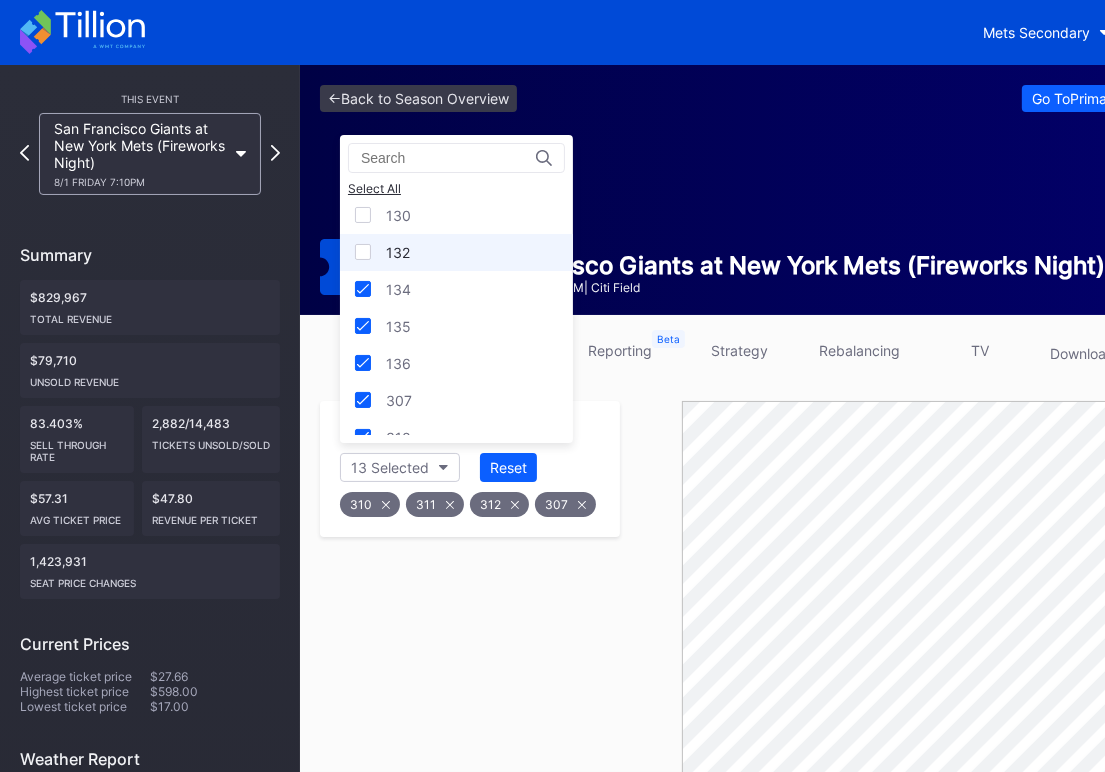 click at bounding box center (363, 252) 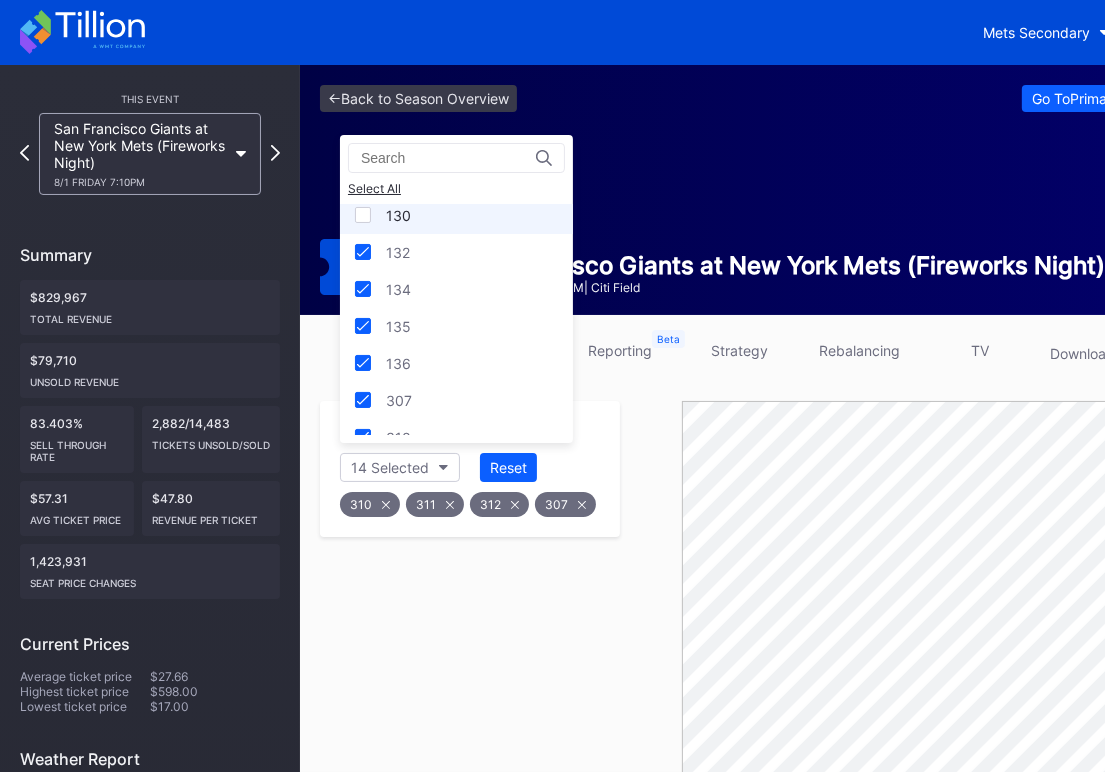 click at bounding box center (363, 215) 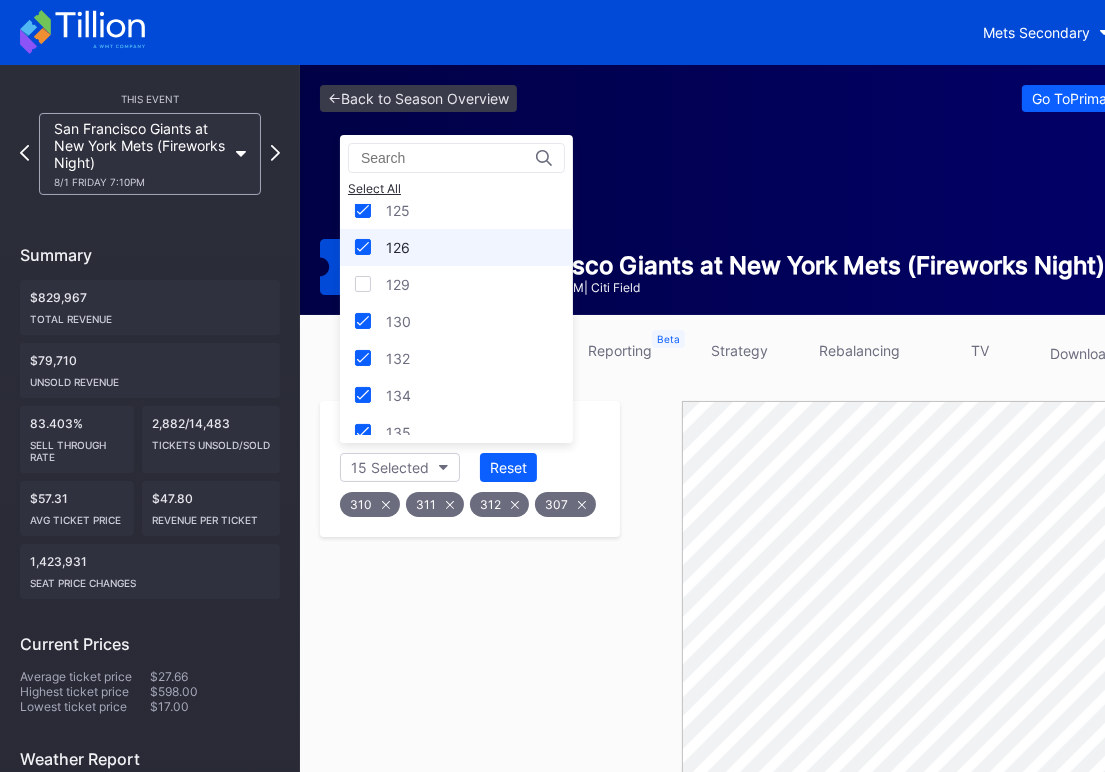 scroll, scrollTop: 133, scrollLeft: 0, axis: vertical 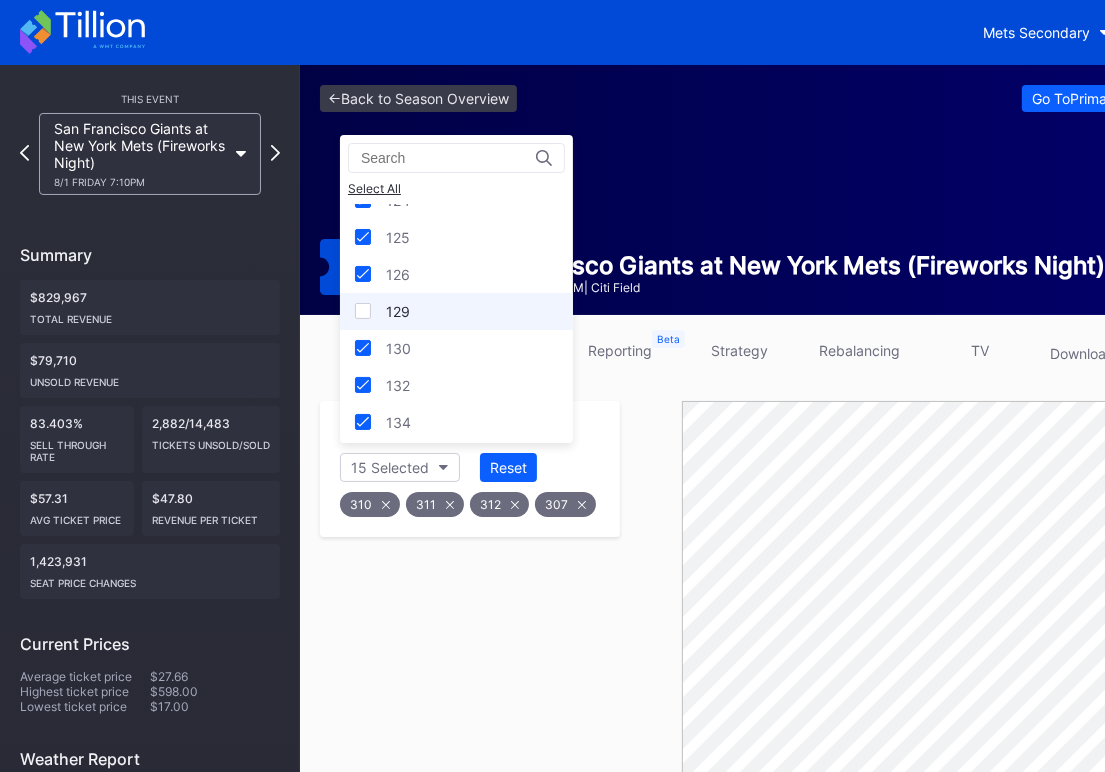 click at bounding box center (363, 311) 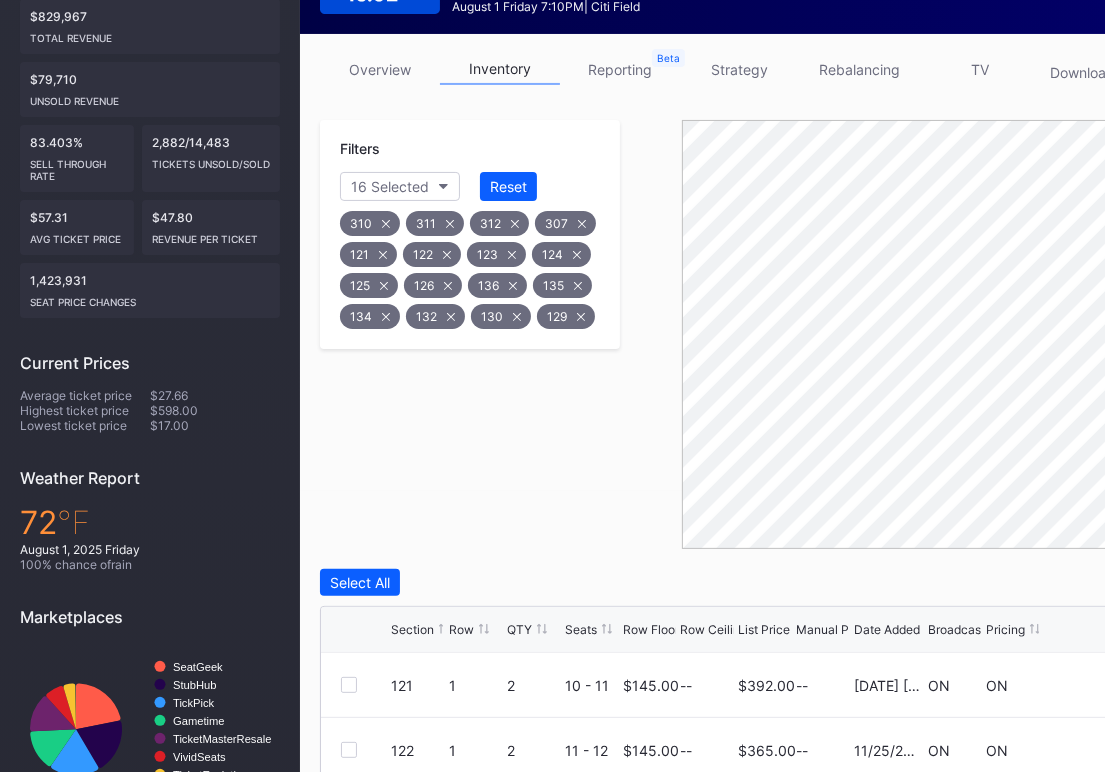 scroll, scrollTop: 533, scrollLeft: 0, axis: vertical 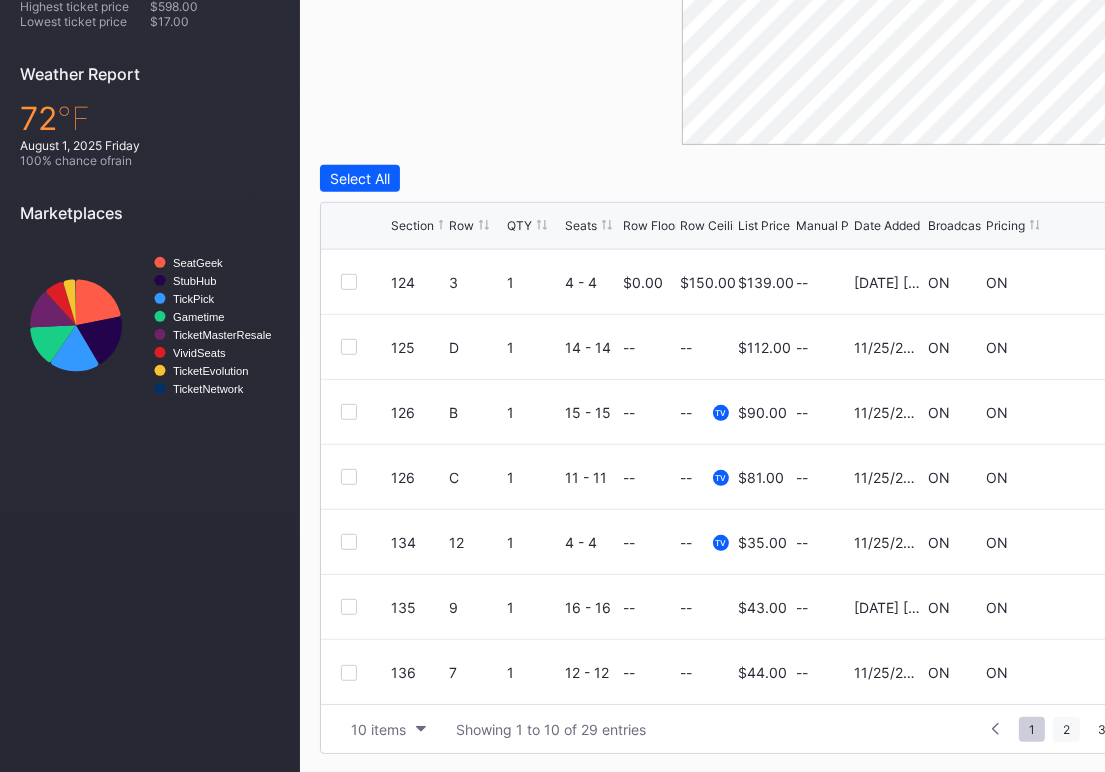 click on "2" at bounding box center (1066, 729) 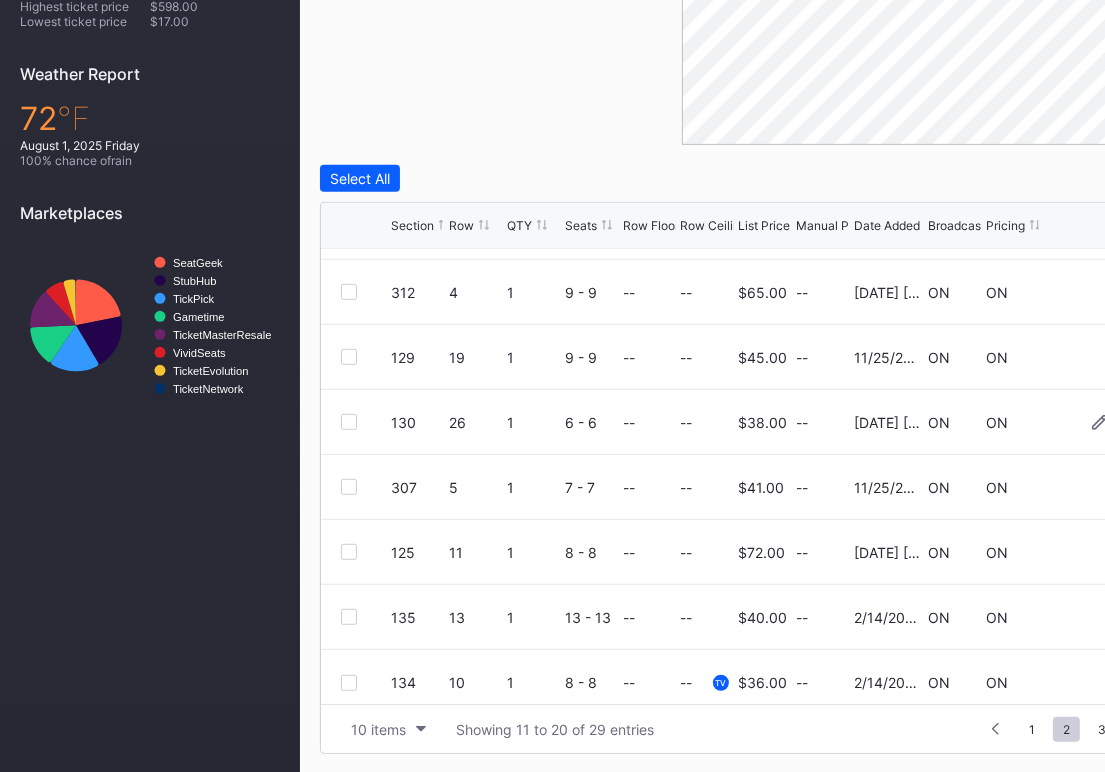 scroll, scrollTop: 194, scrollLeft: 0, axis: vertical 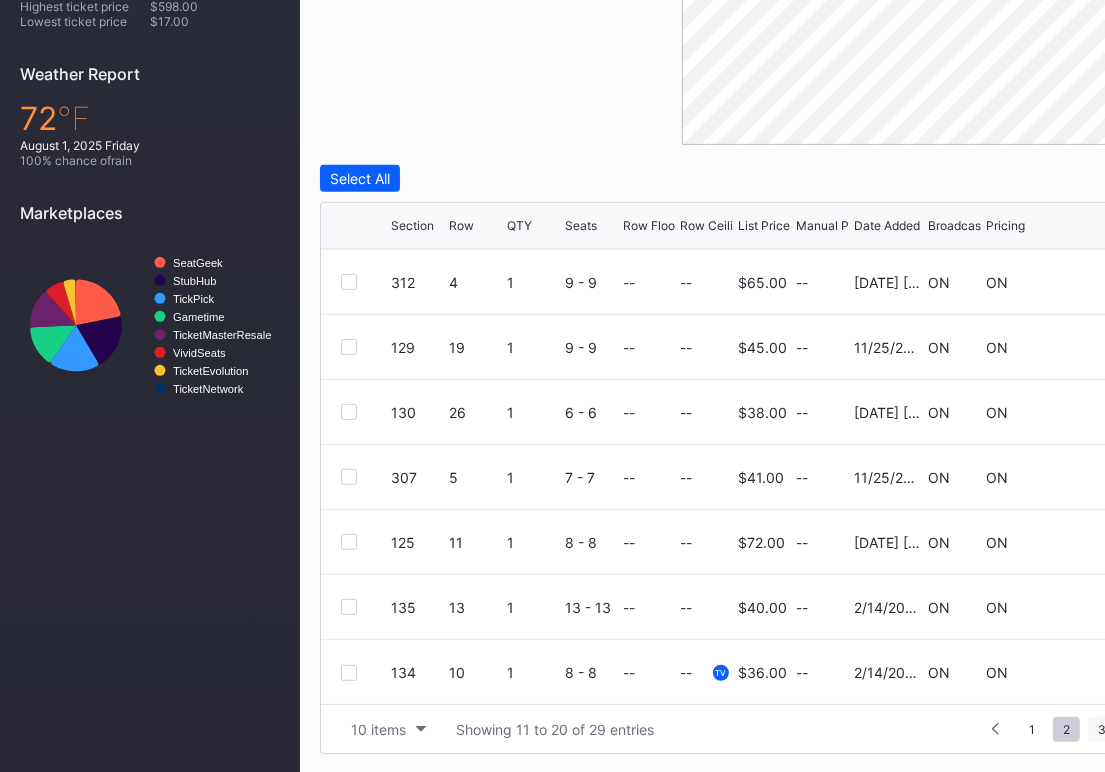 click on "3" at bounding box center [1102, 729] 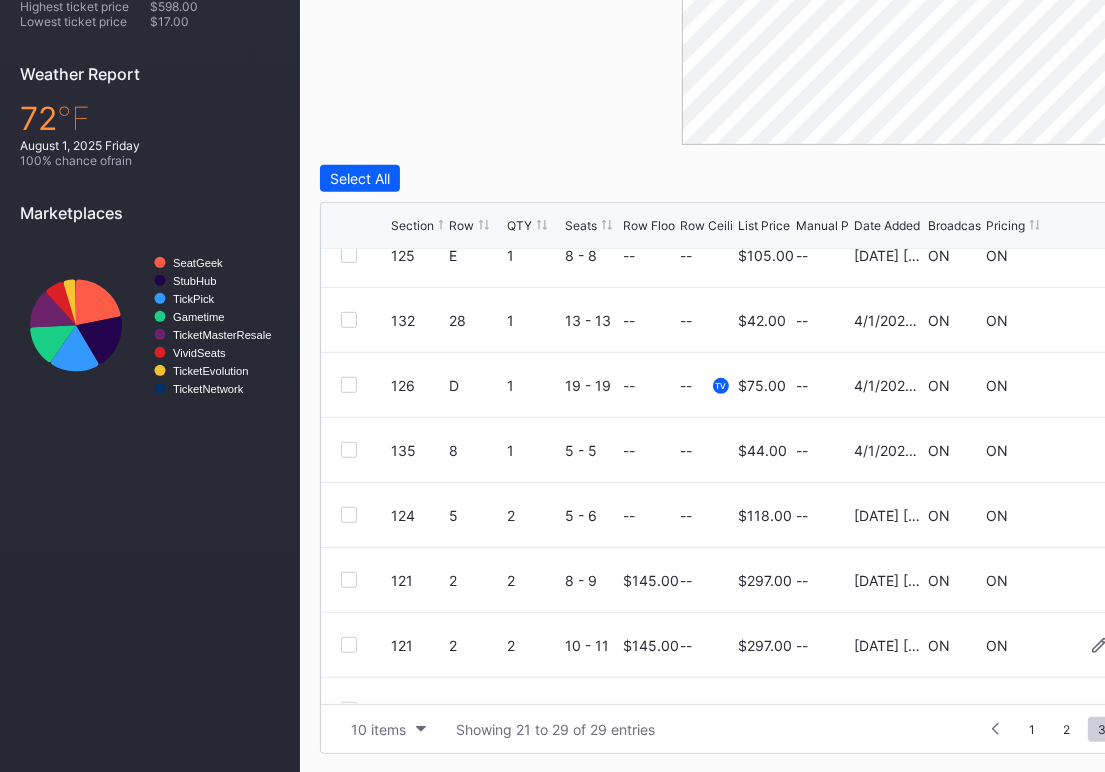 scroll, scrollTop: 0, scrollLeft: 0, axis: both 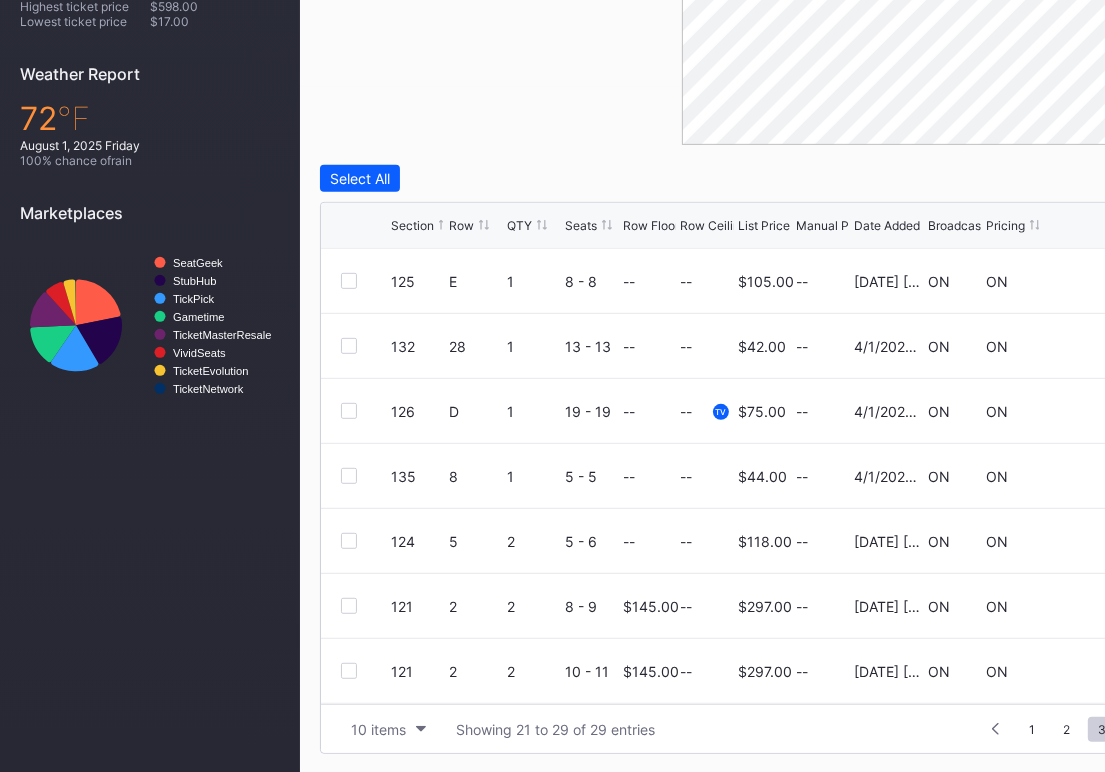 click on "Select All" at bounding box center (750, 178) 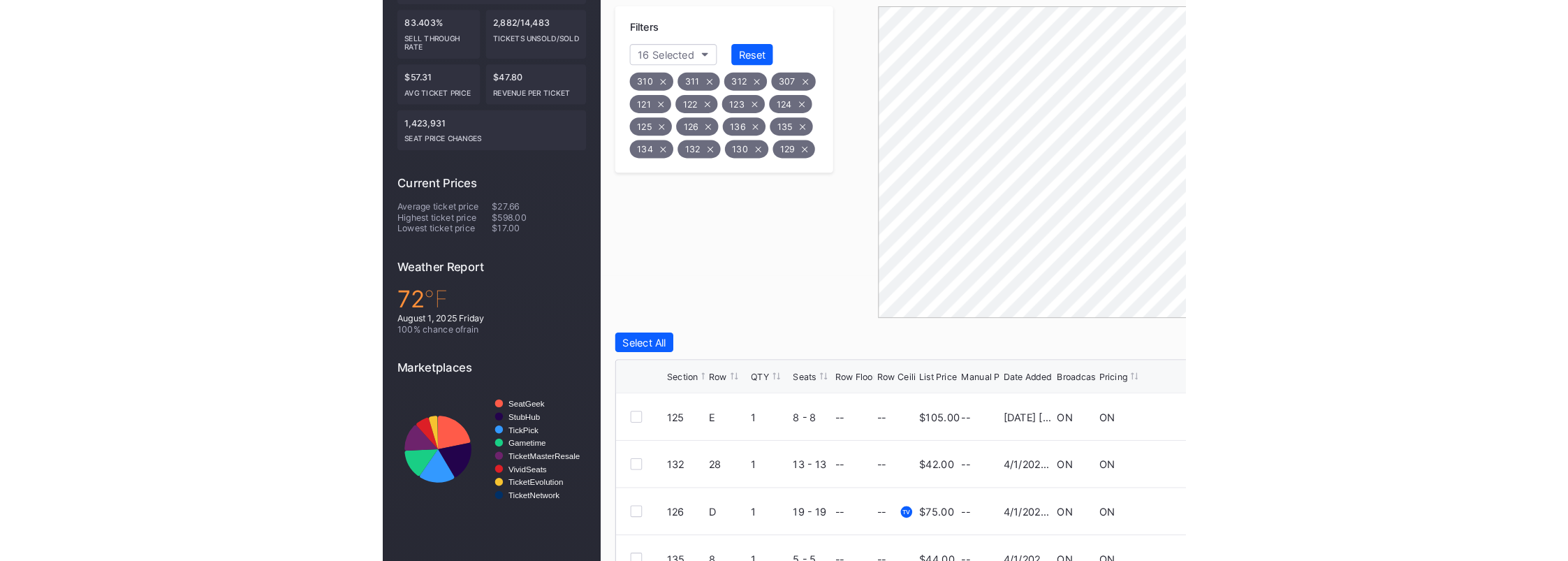 scroll, scrollTop: 199, scrollLeft: 0, axis: vertical 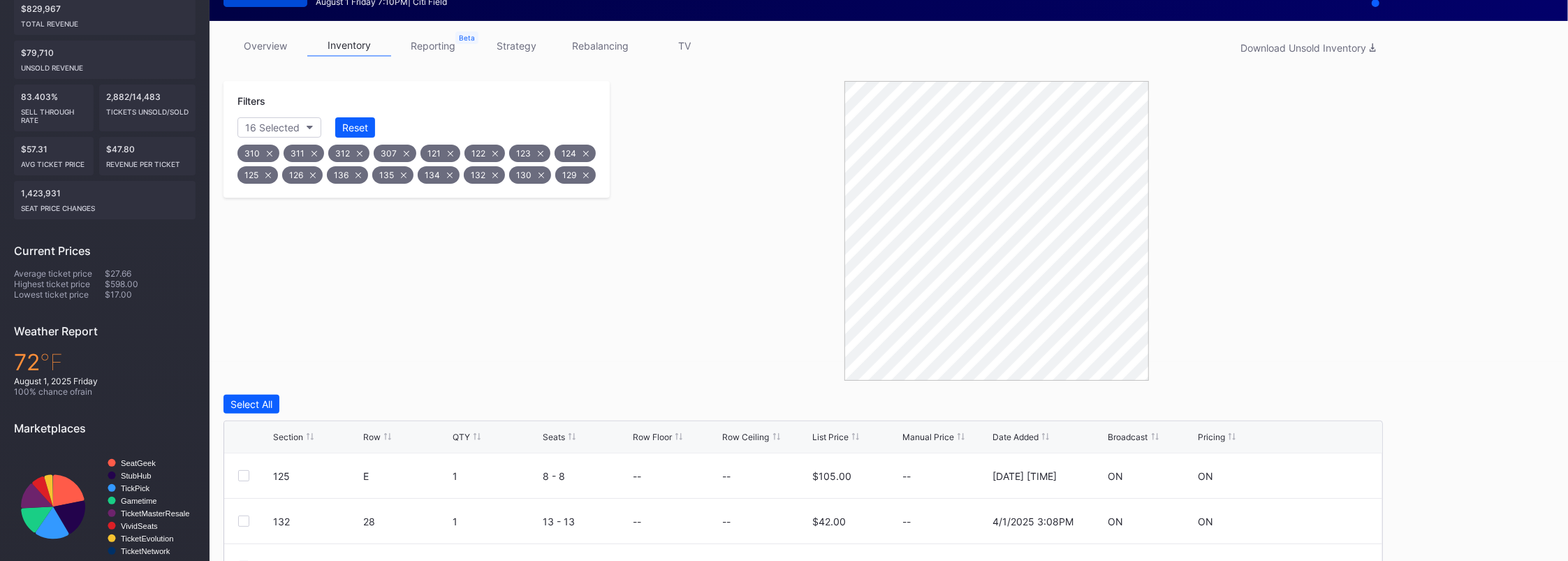 click on "Event Score [NUMBER] [CITY] [TEAM] at [CITY] [TEAM] ([EVENT]) [MONTH] [NUMBER] [TIME]  | [CITY] Field overview inventory reporting strategy rebalancing TV Download Unsold Inventory Filters [NUMBER] Selected Reset [NUMBER] [NUMBER] [NUMBER] [NUMBER] [NUMBER] [NUMBER] [NUMBER] [NUMBER] [NUMBER] [NUMBER] [NUMBER] [NUMBER] [NUMBER] [NUMBER] [NUMBER] Select All Section Row QTY Seats Row Floor Row Ceiling List Price Manual Price Date Added Broadcast Pricing [NUMBER] [LETTER] [NUMBER] [NUMBER] - [NUMBER] -- -- [PRICE] -- [DATE] [TIME] ON ON [NUMBER] [NUMBER] [NUMBER] [NUMBER] - [NUMBER] -- -- [PRICE] -- [DATE] [TIME] ON ON [NUMBER] [LETTER] [NUMBER] [NUMBER] - [NUMBER] -- -- TV [PRICE] -- [DATE] [TIME] ON ON [NUMBER] [NUMBER] [NUMBER] [NUMBER] - [NUMBER] -- -- [PRICE] -- [DATE] [TIME] ON ON [NUMBER] [NUMBER] [NUMBER] [NUMBER] - [NUMBER] -- -- [PRICE] -- [DATE] [TIME] ON ON [NUMBER] [NUMBER] [NUMBER] [NUMBER] - [NUMBER] [PRICE] -- [PRICE] -- [DATE] [TIME] ON ON [NUMBER] [NUMBER] [NUMBER] [NUMBER] - [NUMBER] [PRICE] -- [PRICE] -- [DATE] [TIME] ON ON [NUMBER] [NUMBER] [NUMBER] [NUMBER] - [NUMBER] [PRICE] -- [PRICE] -- [DATE] [TIME] ON ON [NUMBER] [NUMBER] [NUMBER] [NUMBER] - [NUMBER] -- -- [PRICE] -- [DATE] [TIME] ON ON [NUMBER] items Showing [NUMBER] to [NUMBER] of [NUMBER] entries [NUMBER] ... [NUMBER] [NUMBER] [NUMBER] [NUMBER] [NUMBER] ... [NUMBER]" at bounding box center (888, 333) 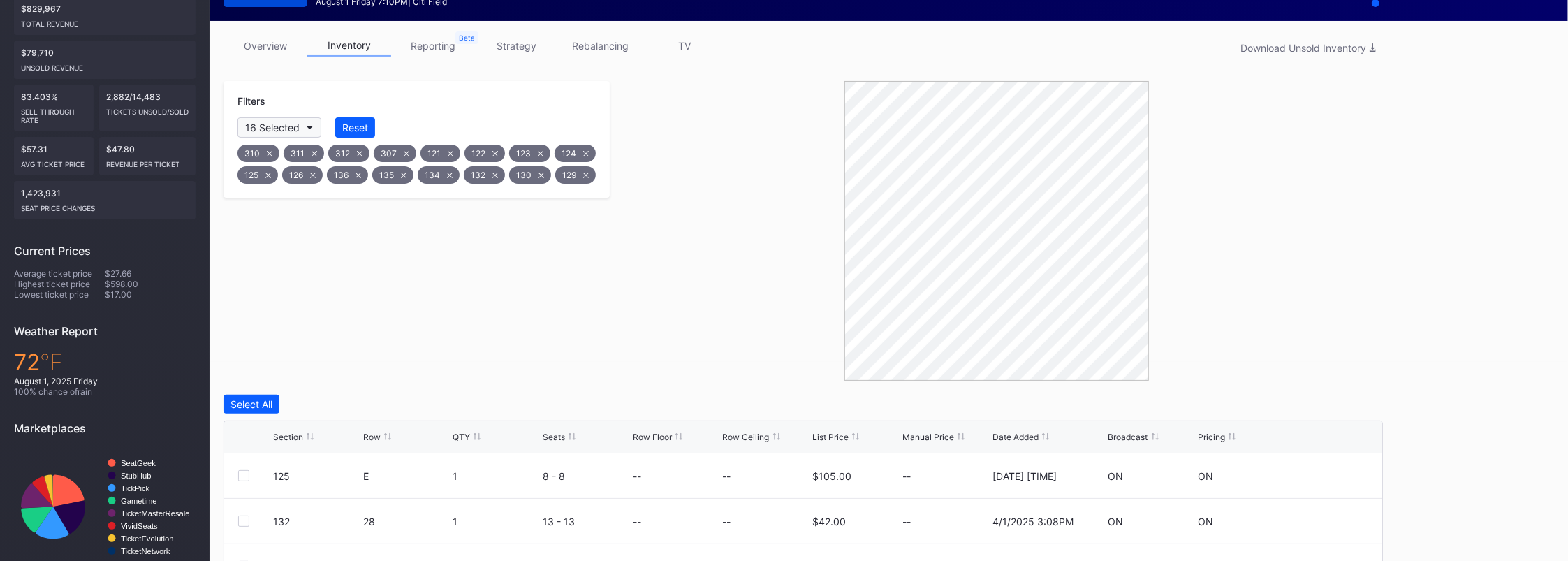 click on "16 Selected" at bounding box center [279, 127] 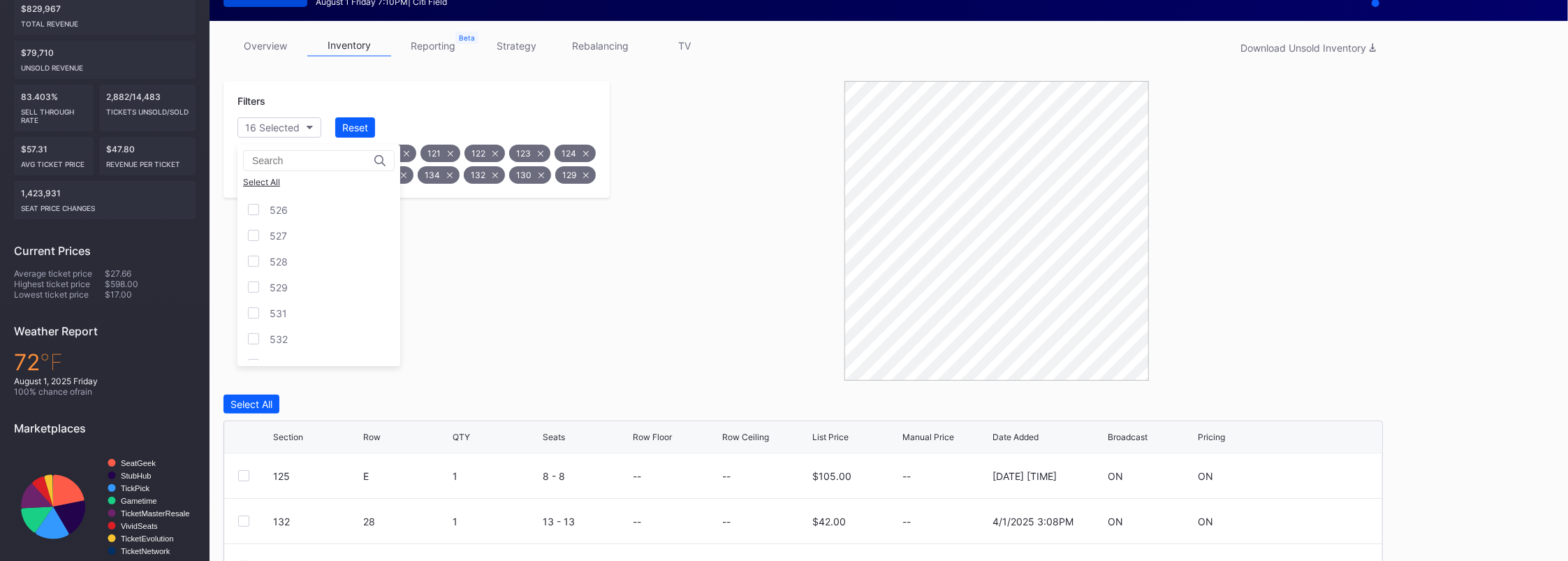 scroll, scrollTop: 1442, scrollLeft: 0, axis: vertical 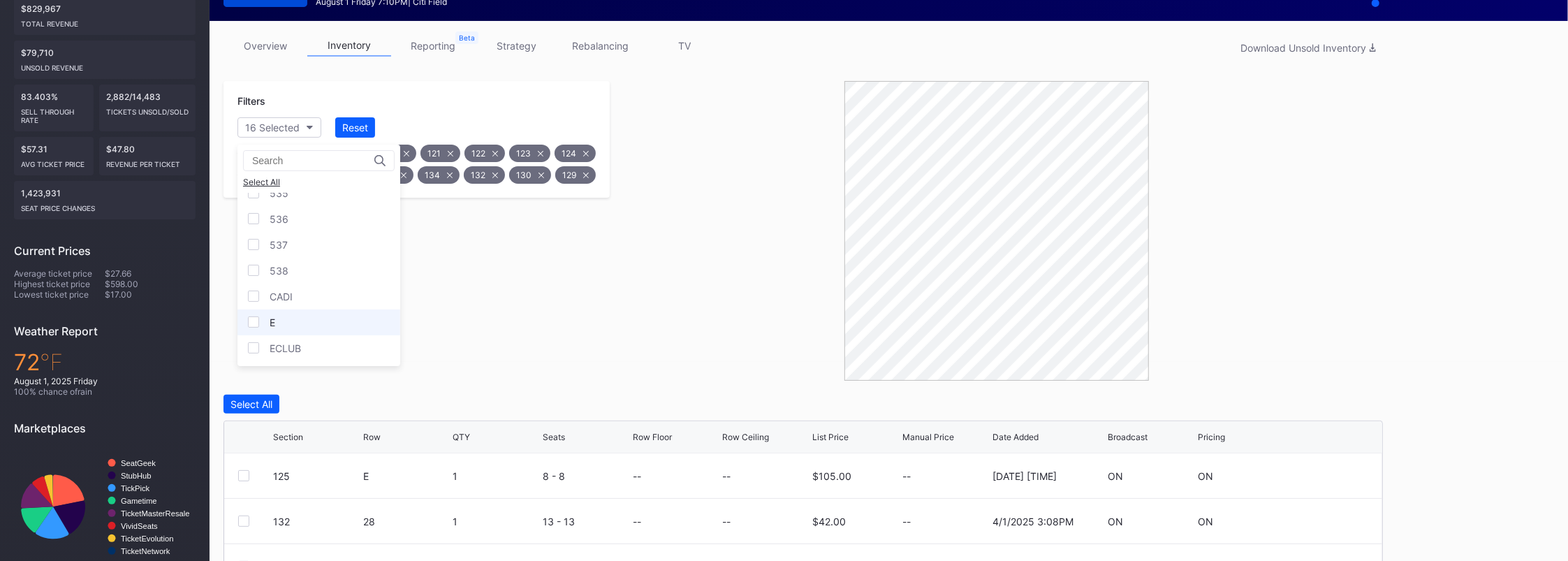 click on "E" at bounding box center (318, 322) 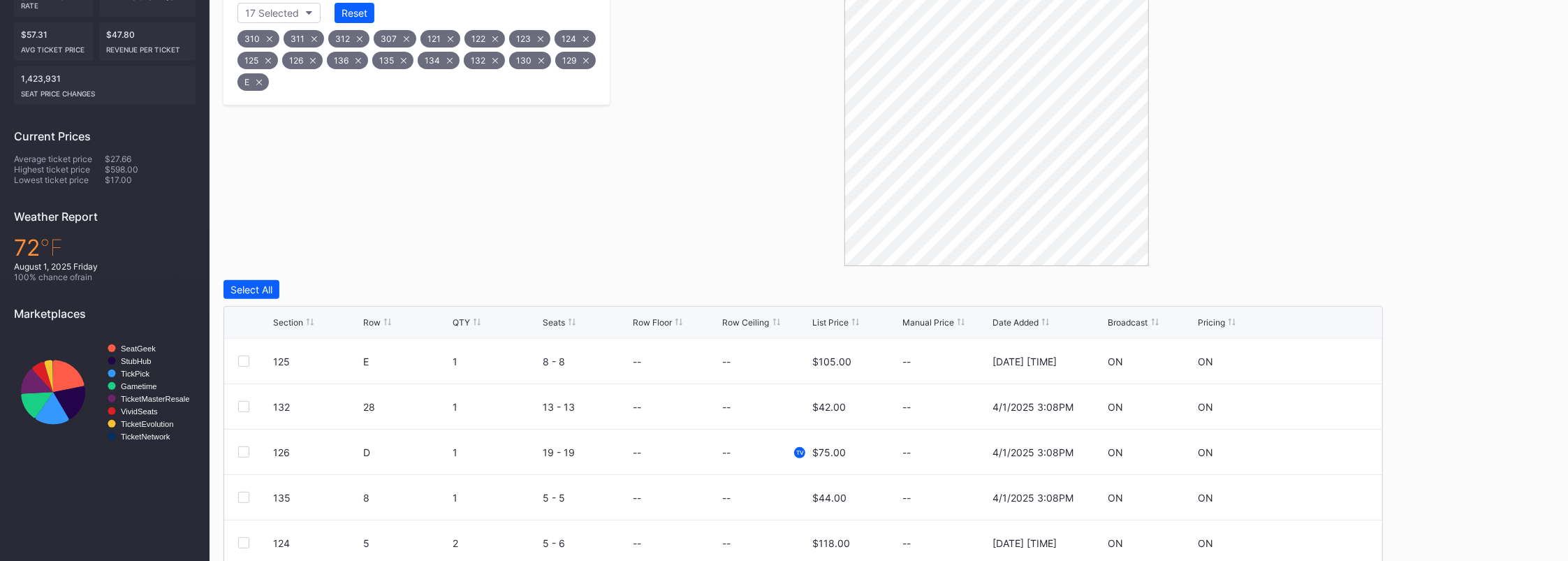 scroll, scrollTop: 457, scrollLeft: 0, axis: vertical 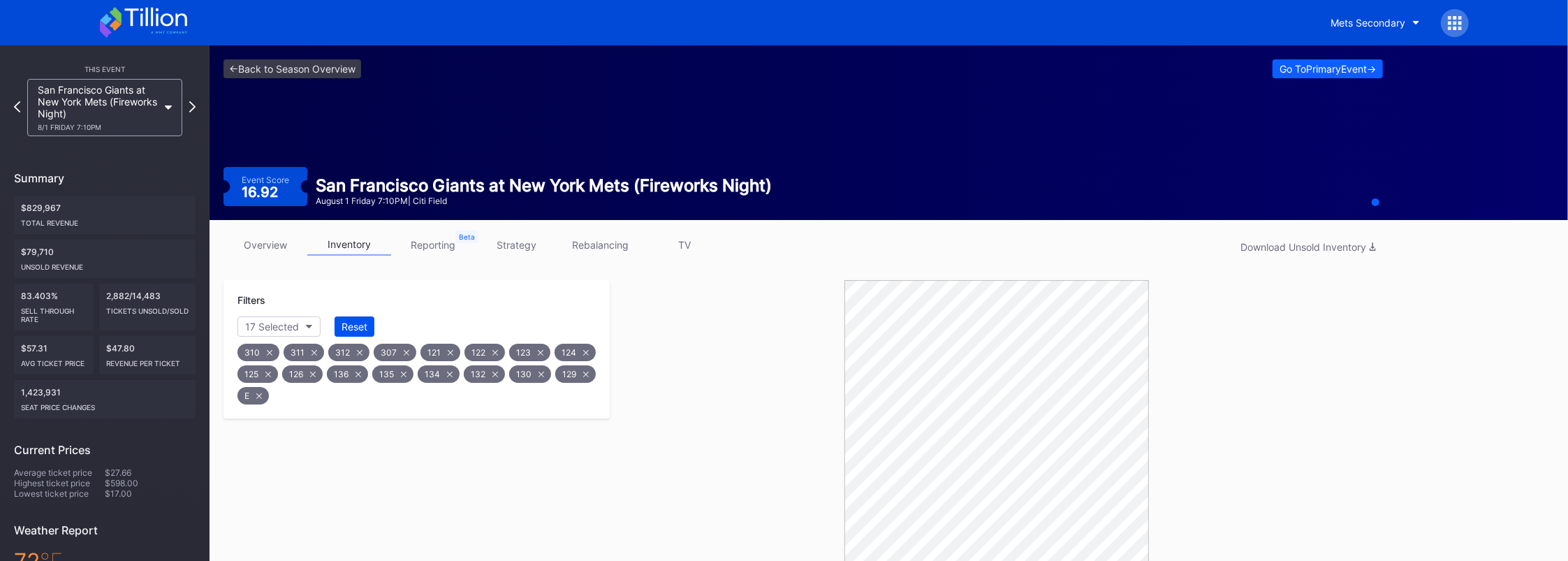 click on "Reset" at bounding box center [354, 326] 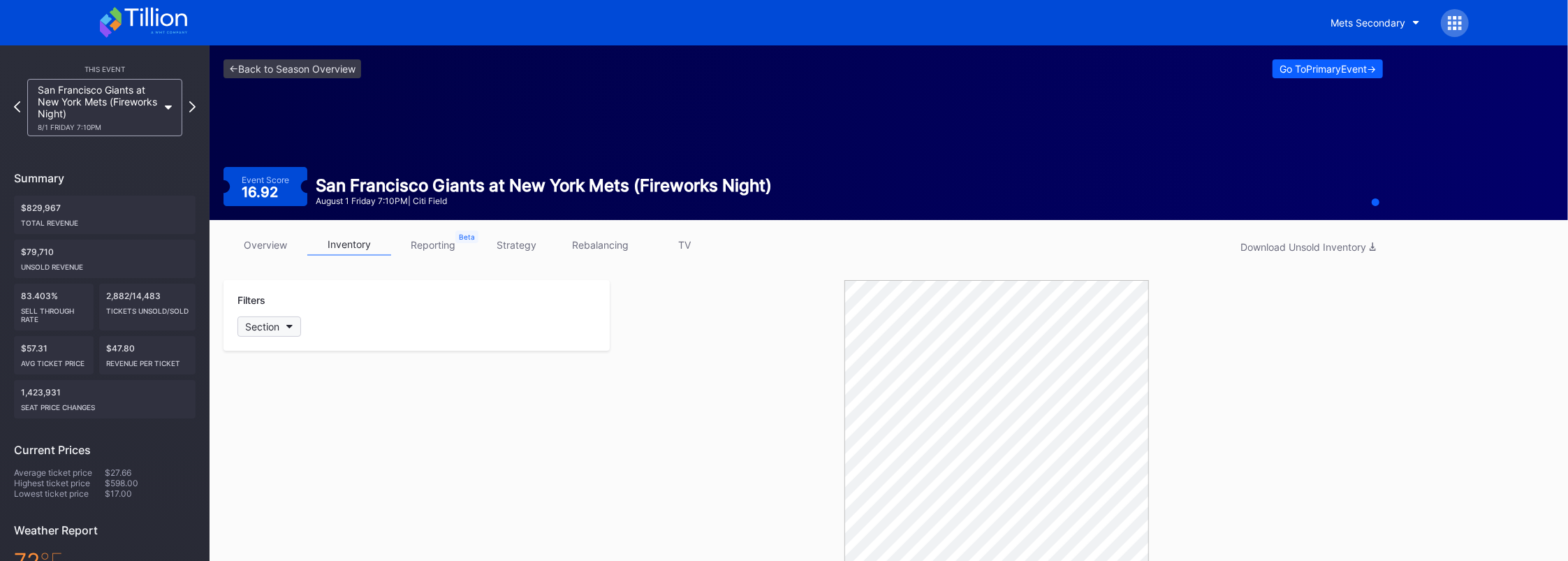 click on "Section" at bounding box center (269, 326) 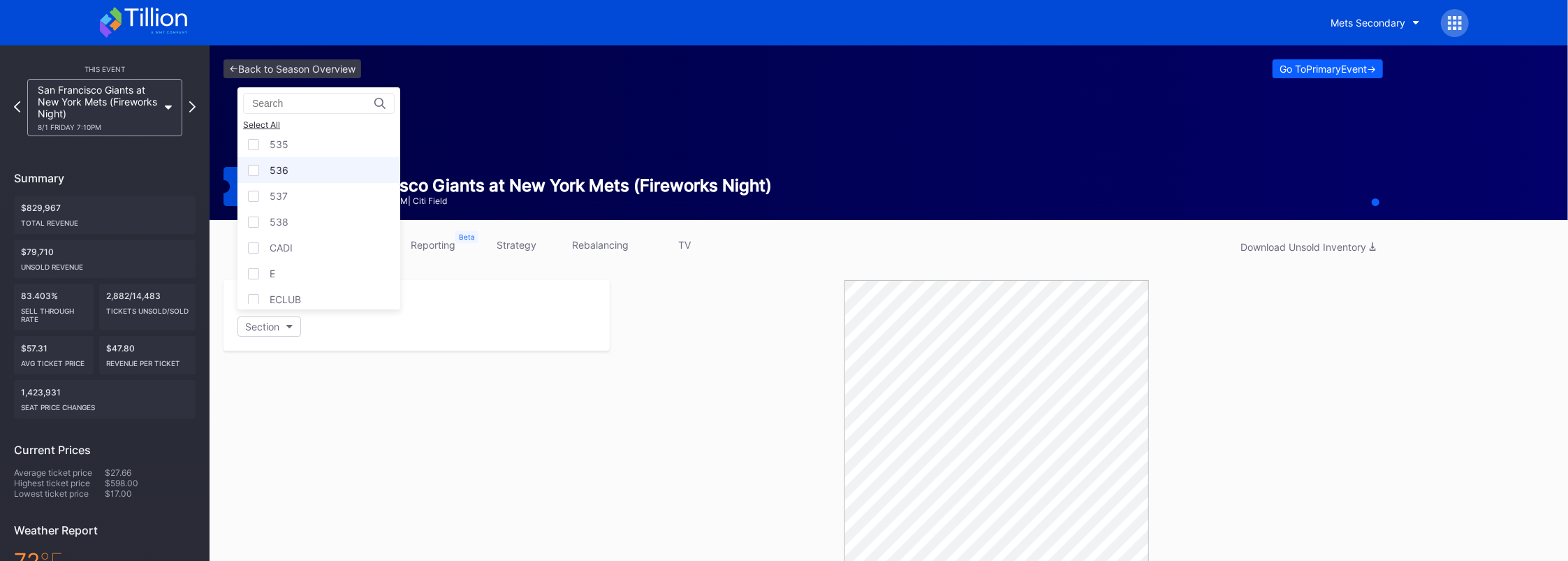 scroll, scrollTop: 1442, scrollLeft: 0, axis: vertical 